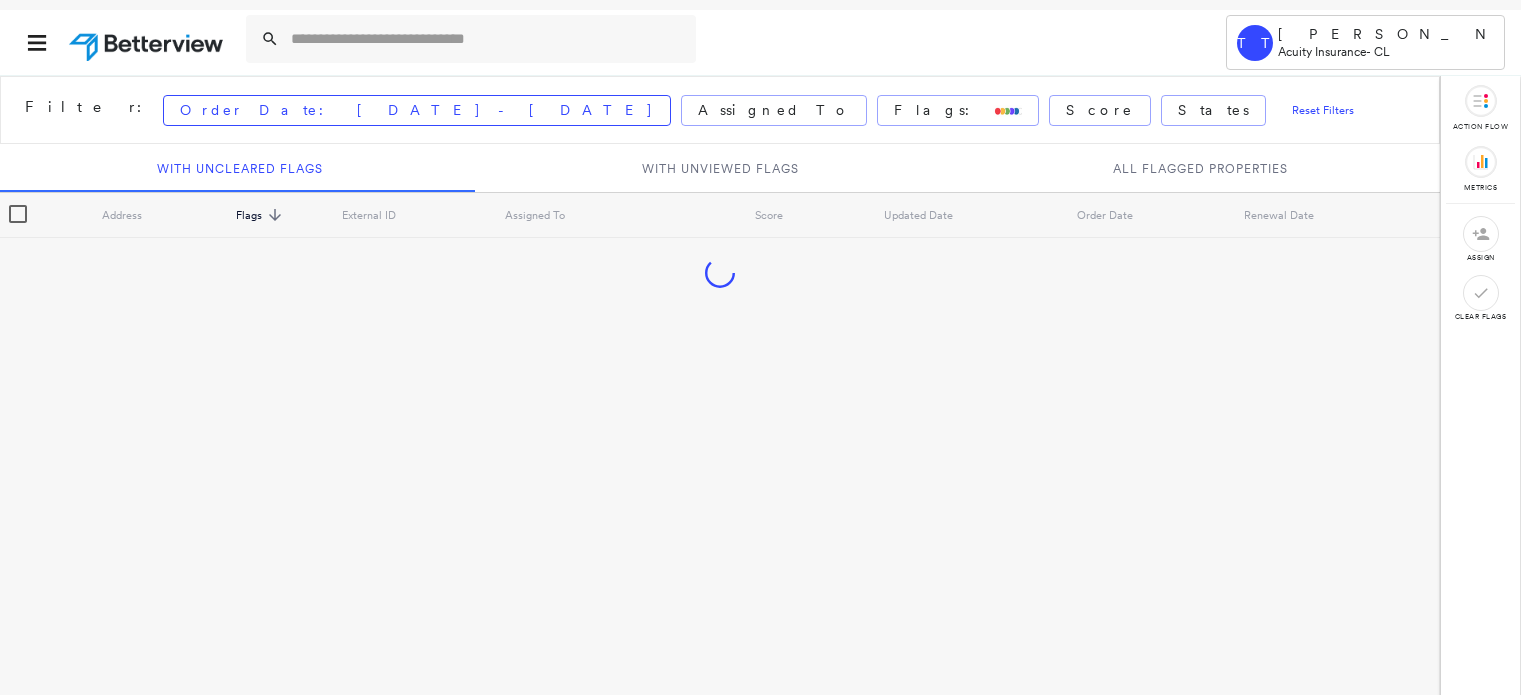scroll, scrollTop: 0, scrollLeft: 0, axis: both 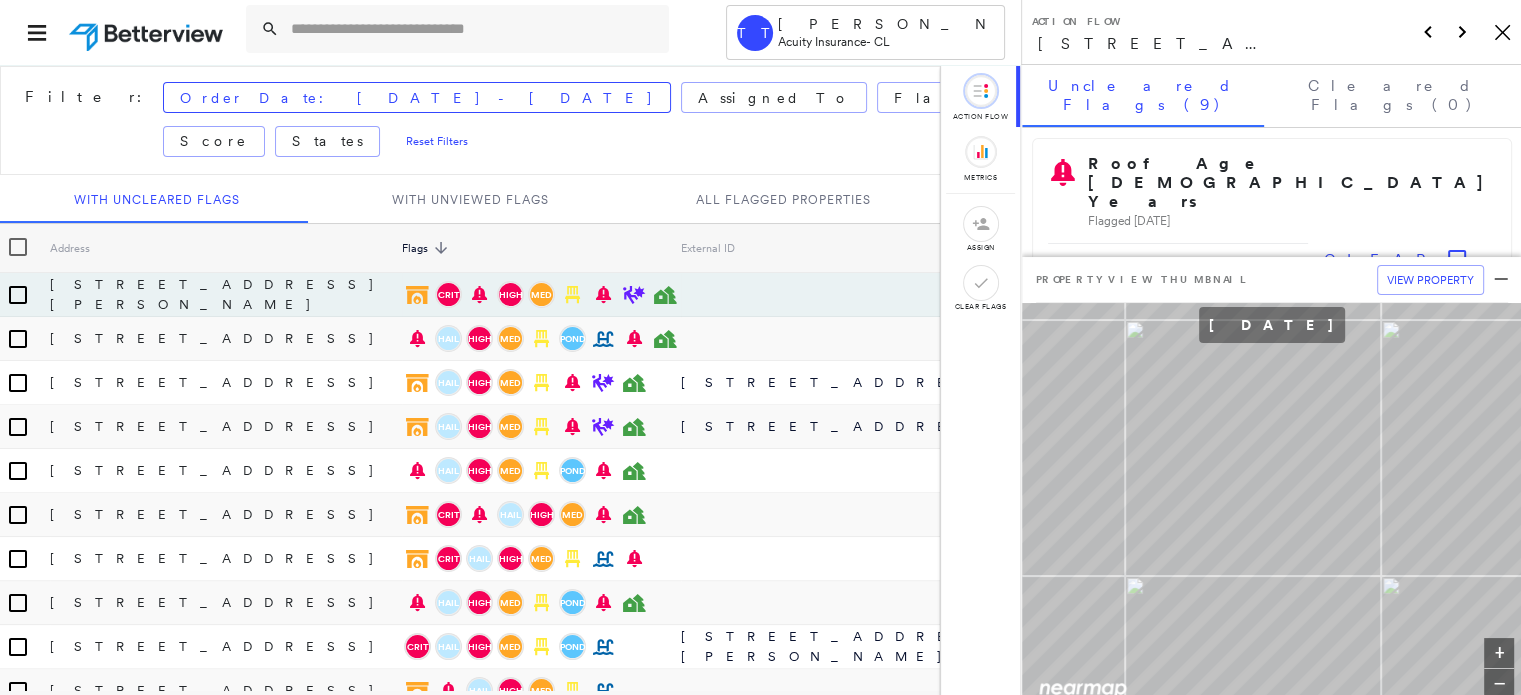 click on "Action Flow action flow Icon / Metrics metrics assign clear flags" at bounding box center (980, 491) 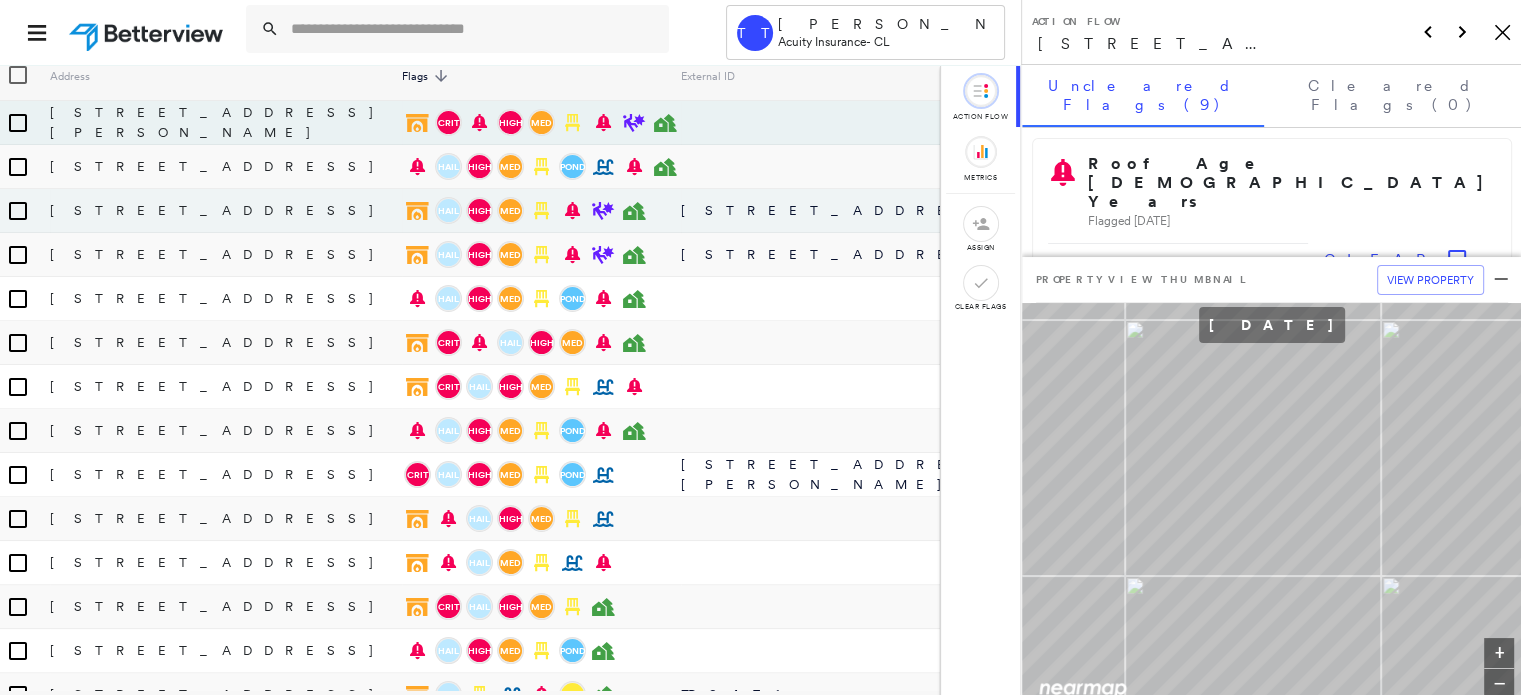 scroll, scrollTop: 0, scrollLeft: 0, axis: both 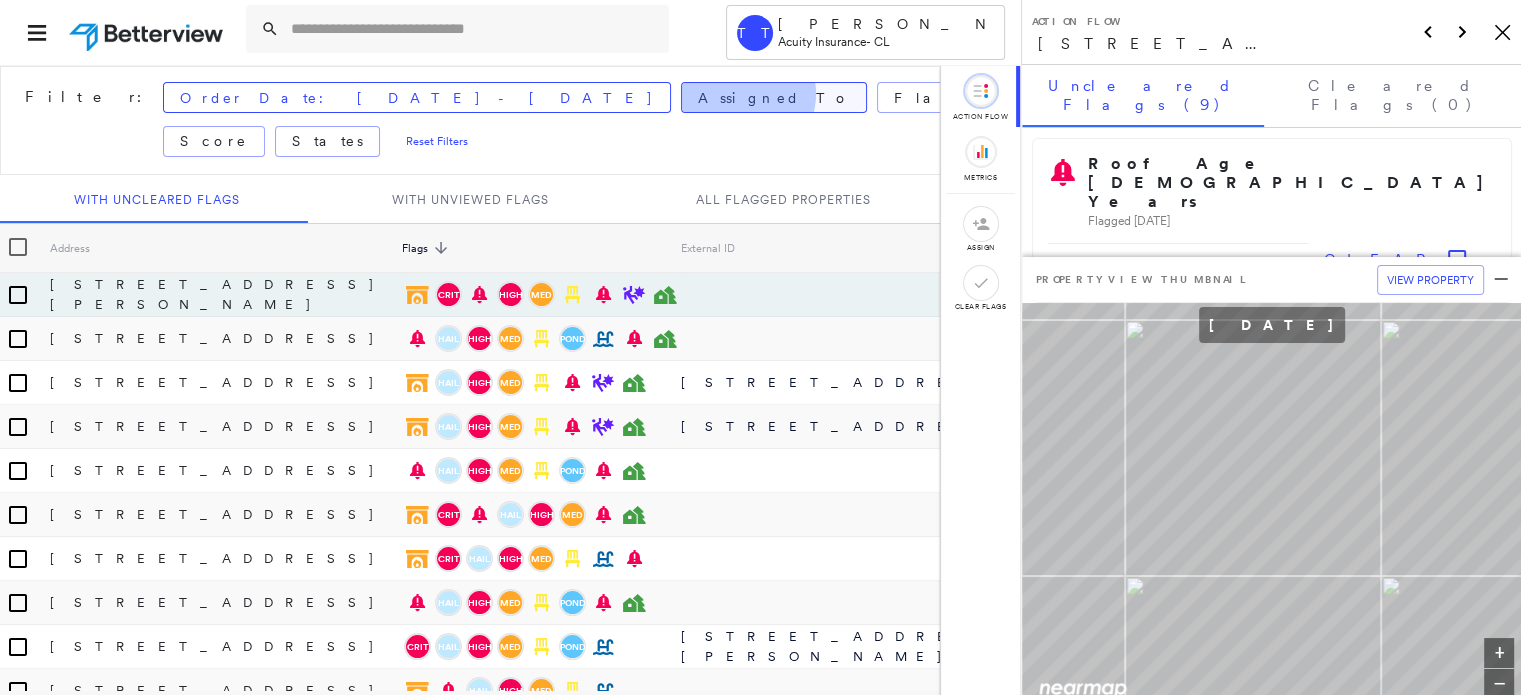 click on "Assigned To" at bounding box center [774, 98] 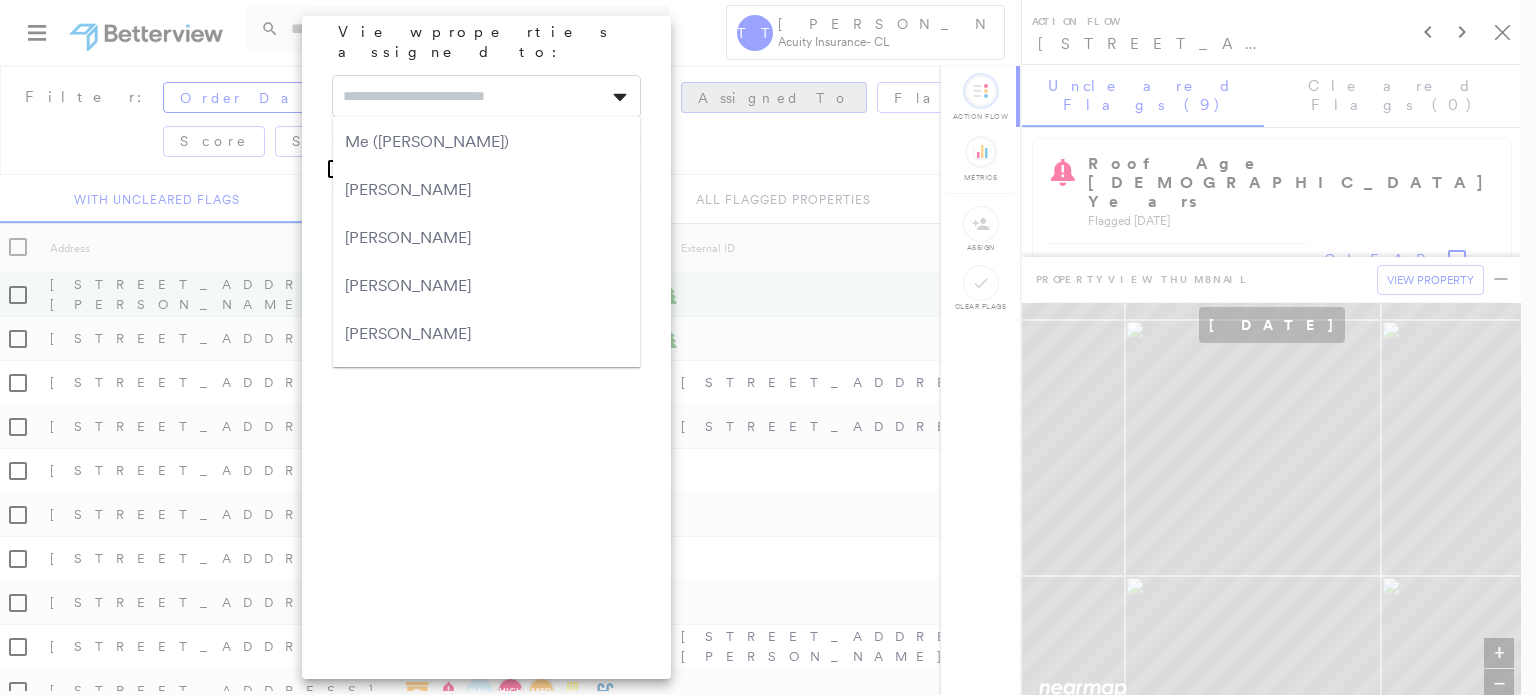 click at bounding box center (486, 96) 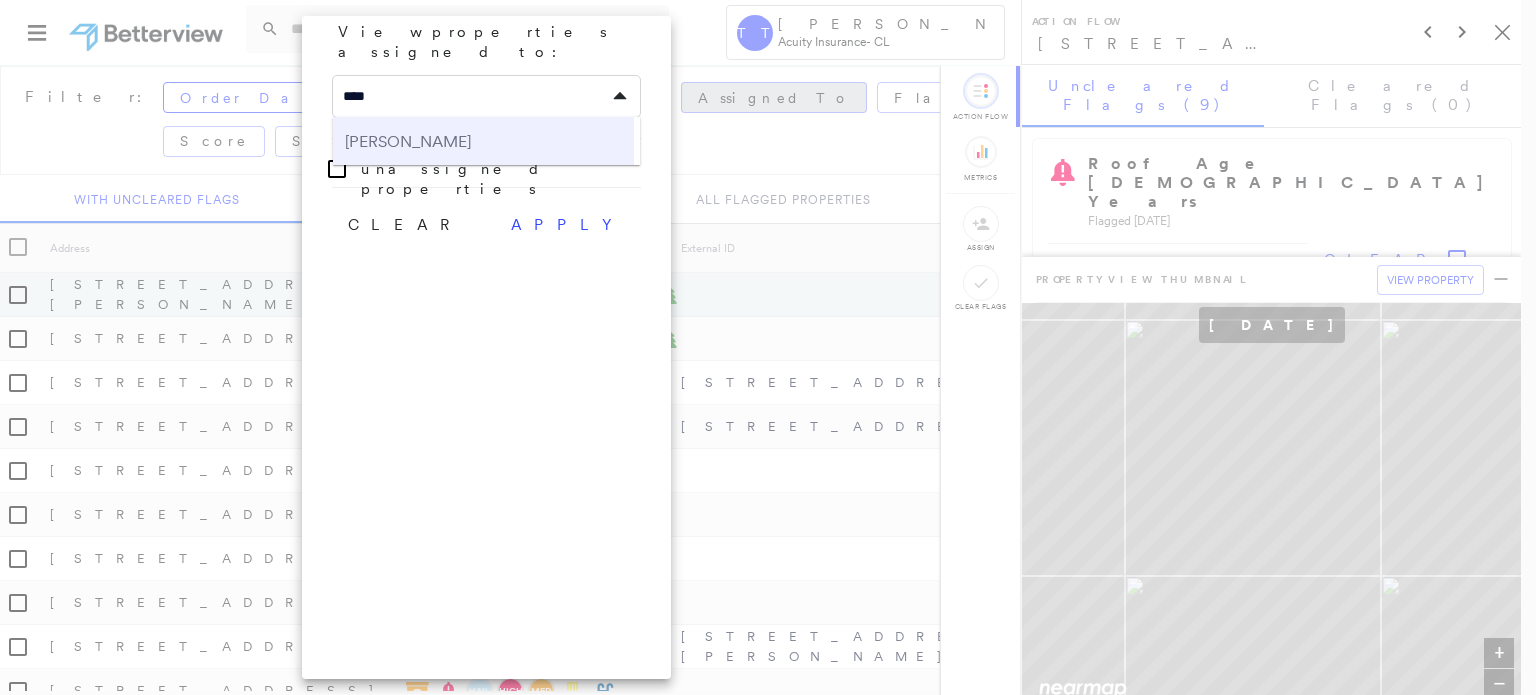 click on "[PERSON_NAME]" at bounding box center (483, 141) 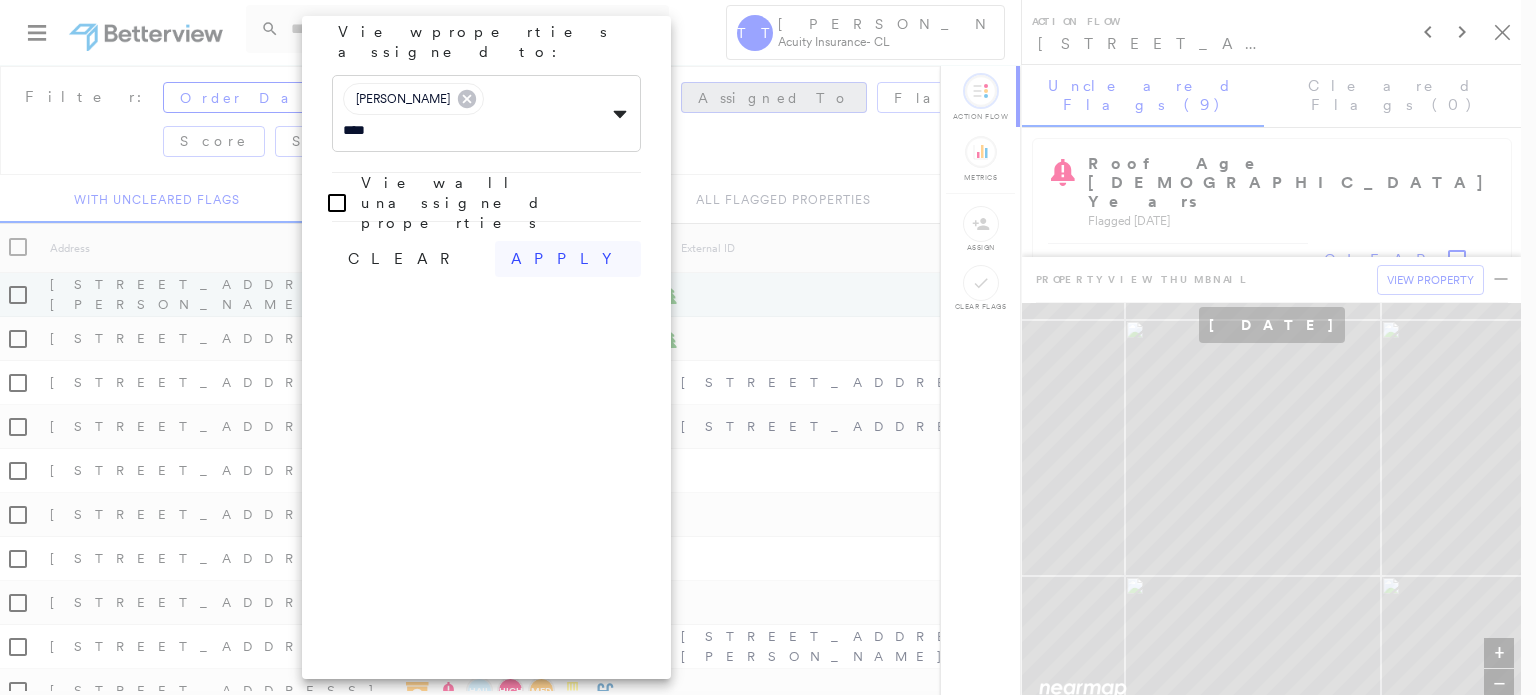 type on "****" 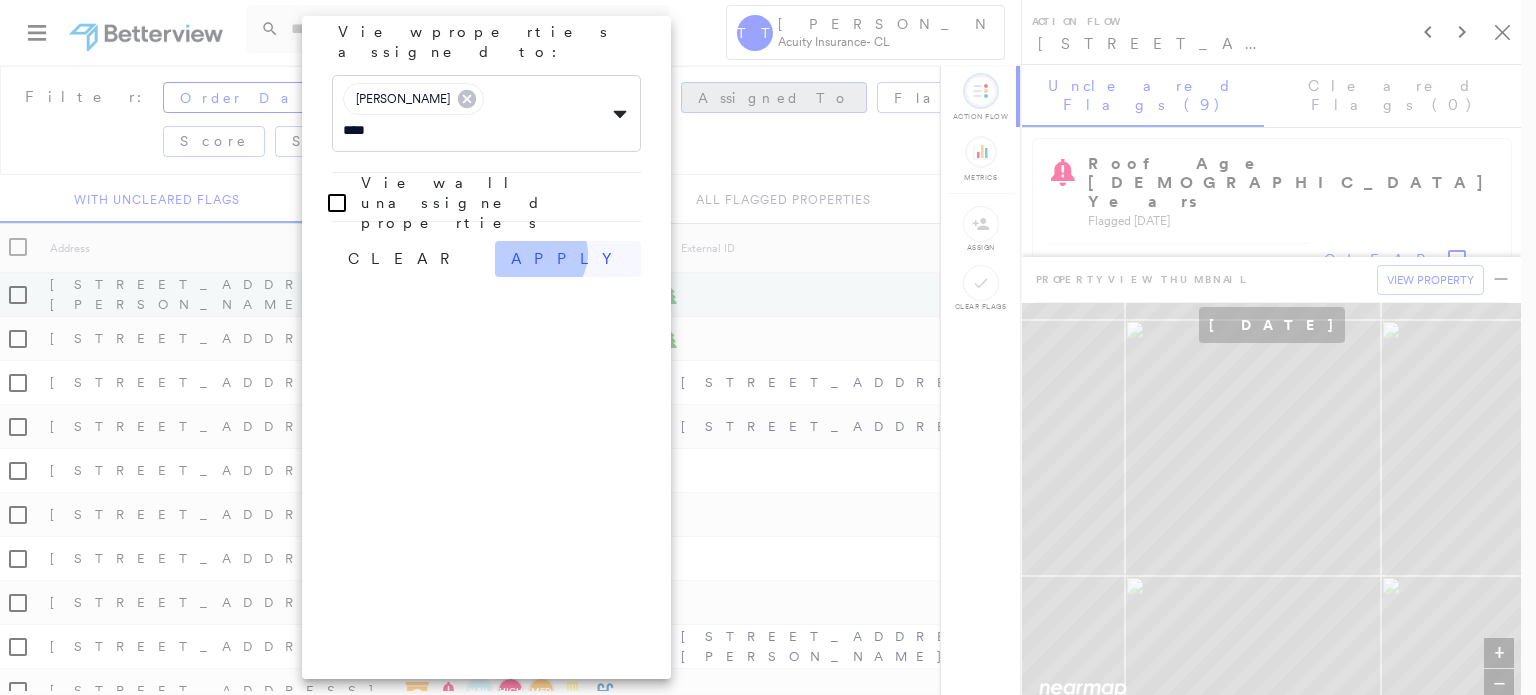 click on "apply" at bounding box center (568, 259) 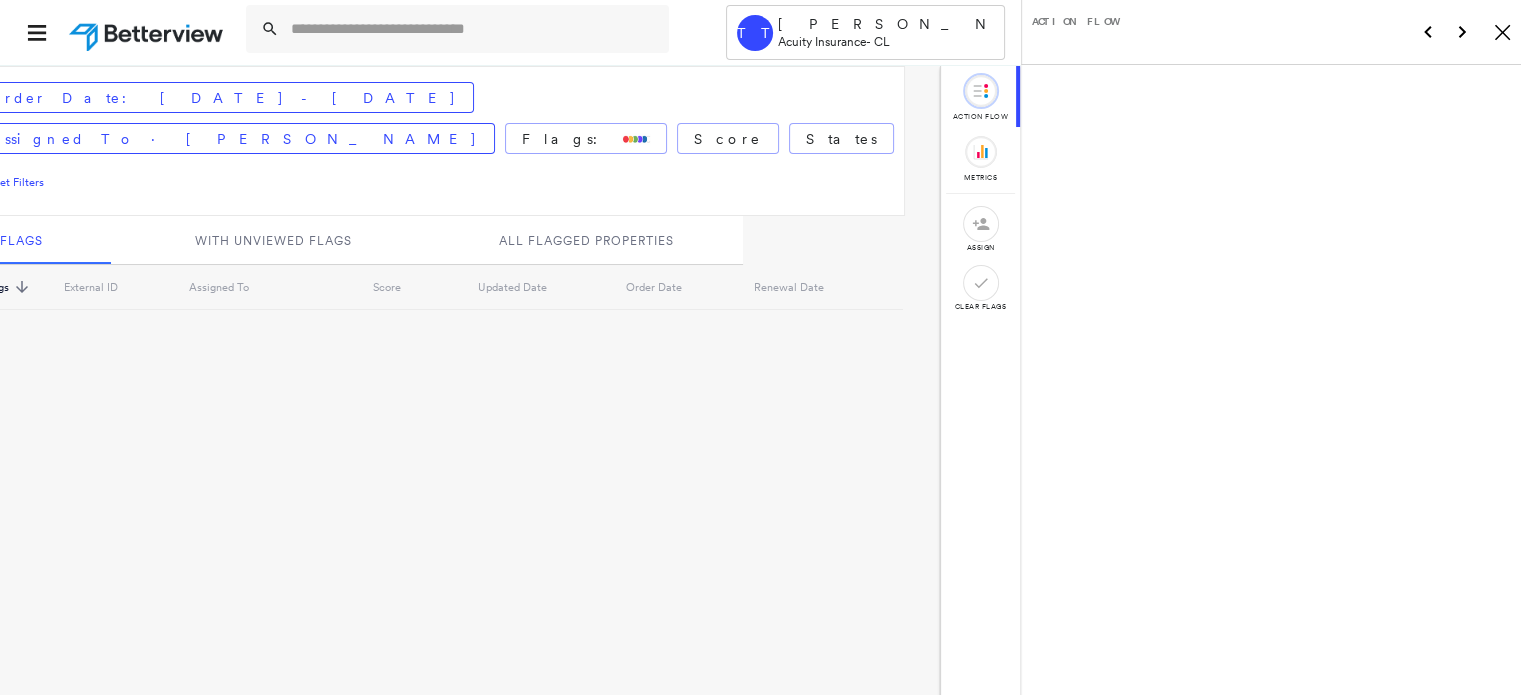 scroll, scrollTop: 0, scrollLeft: 0, axis: both 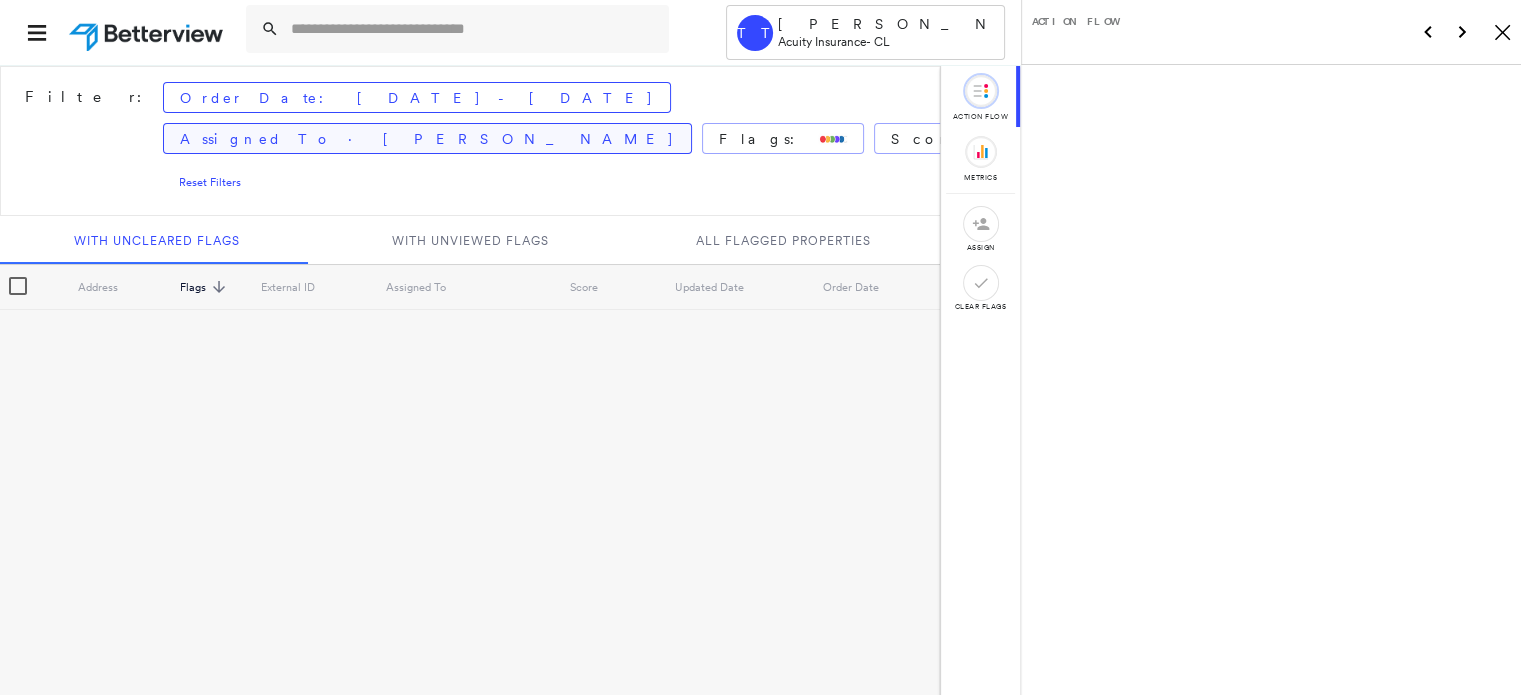 click on "Assigned To · [PERSON_NAME]" at bounding box center [427, 138] 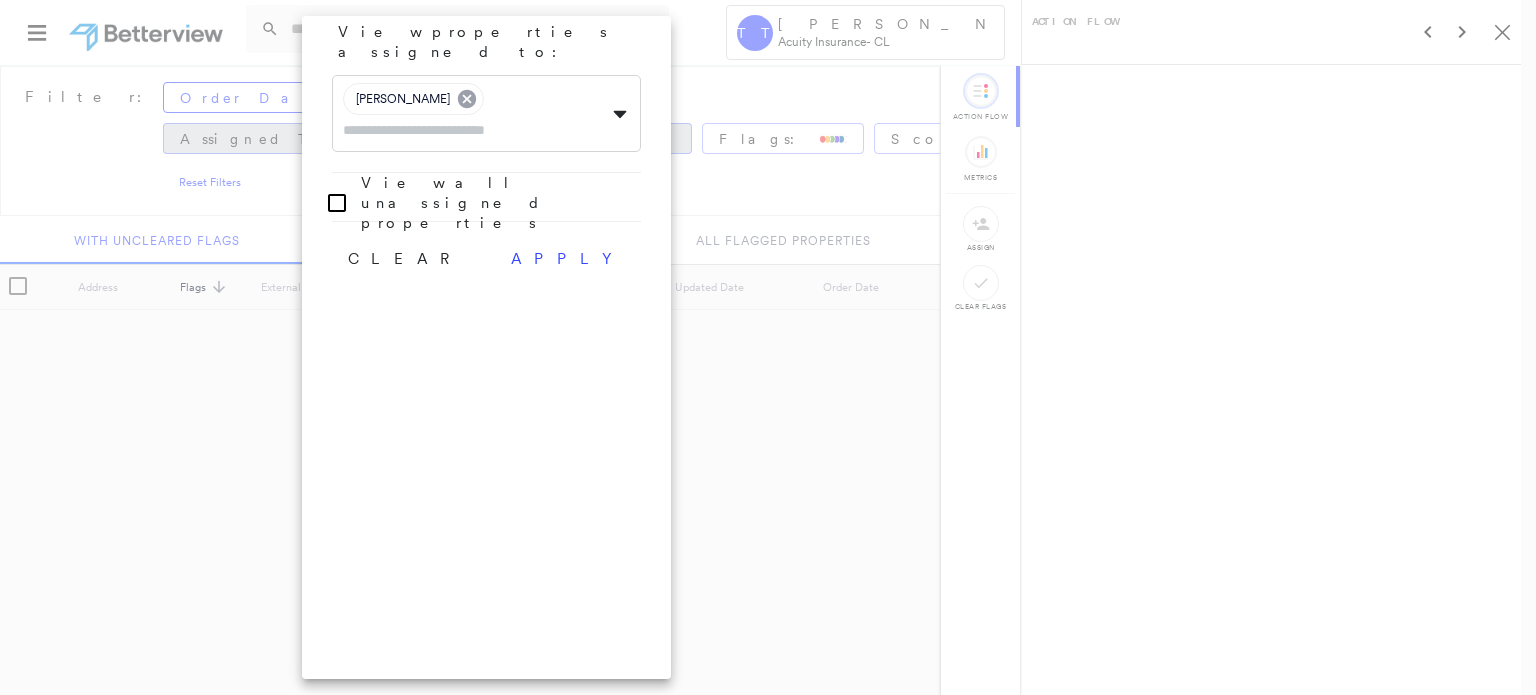 click 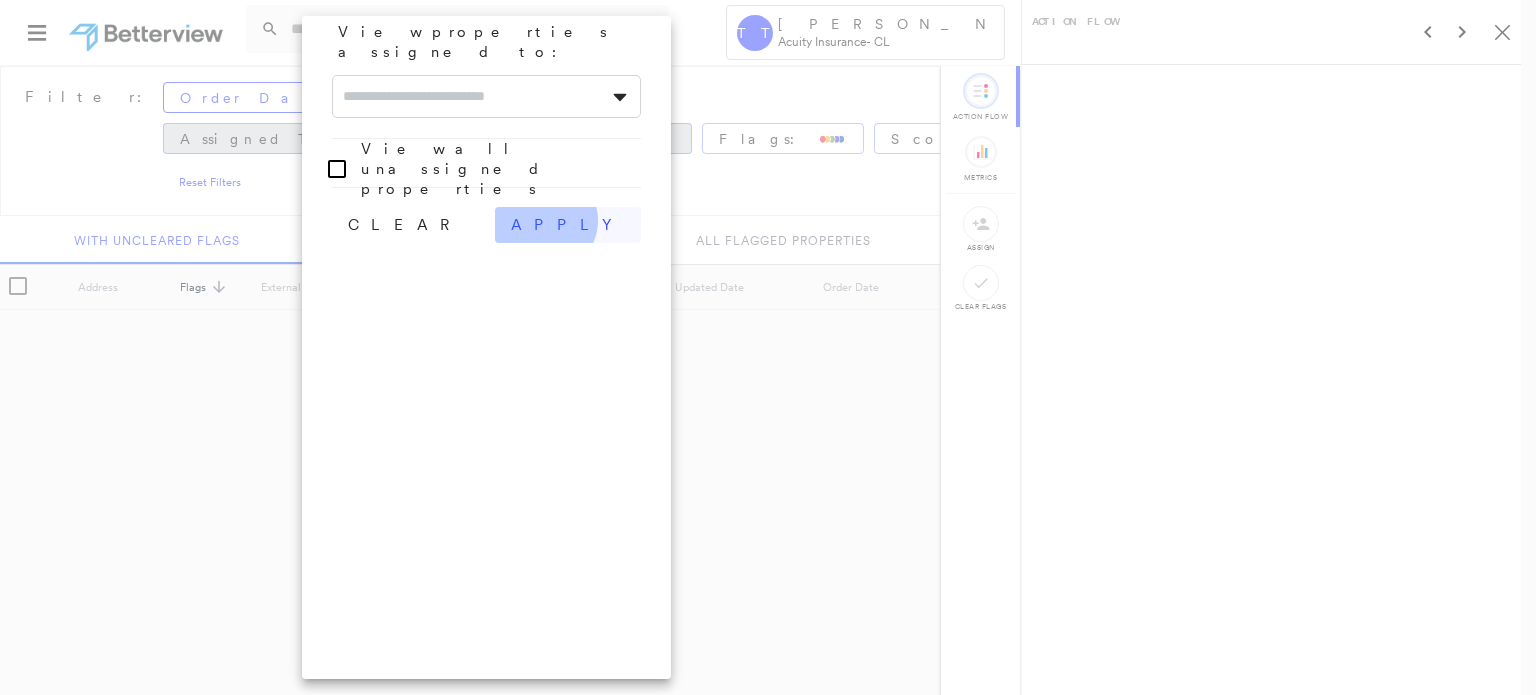 click on "apply" at bounding box center (568, 225) 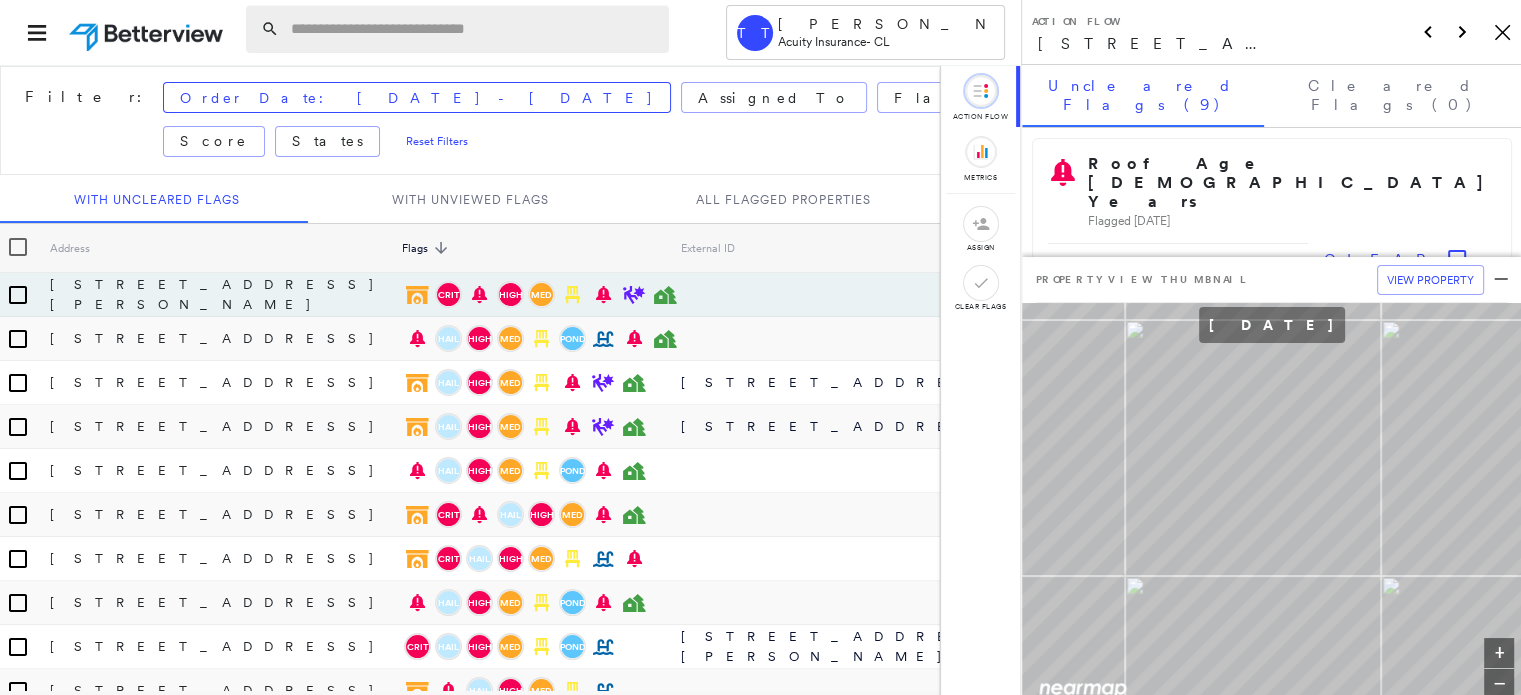 click at bounding box center (474, 29) 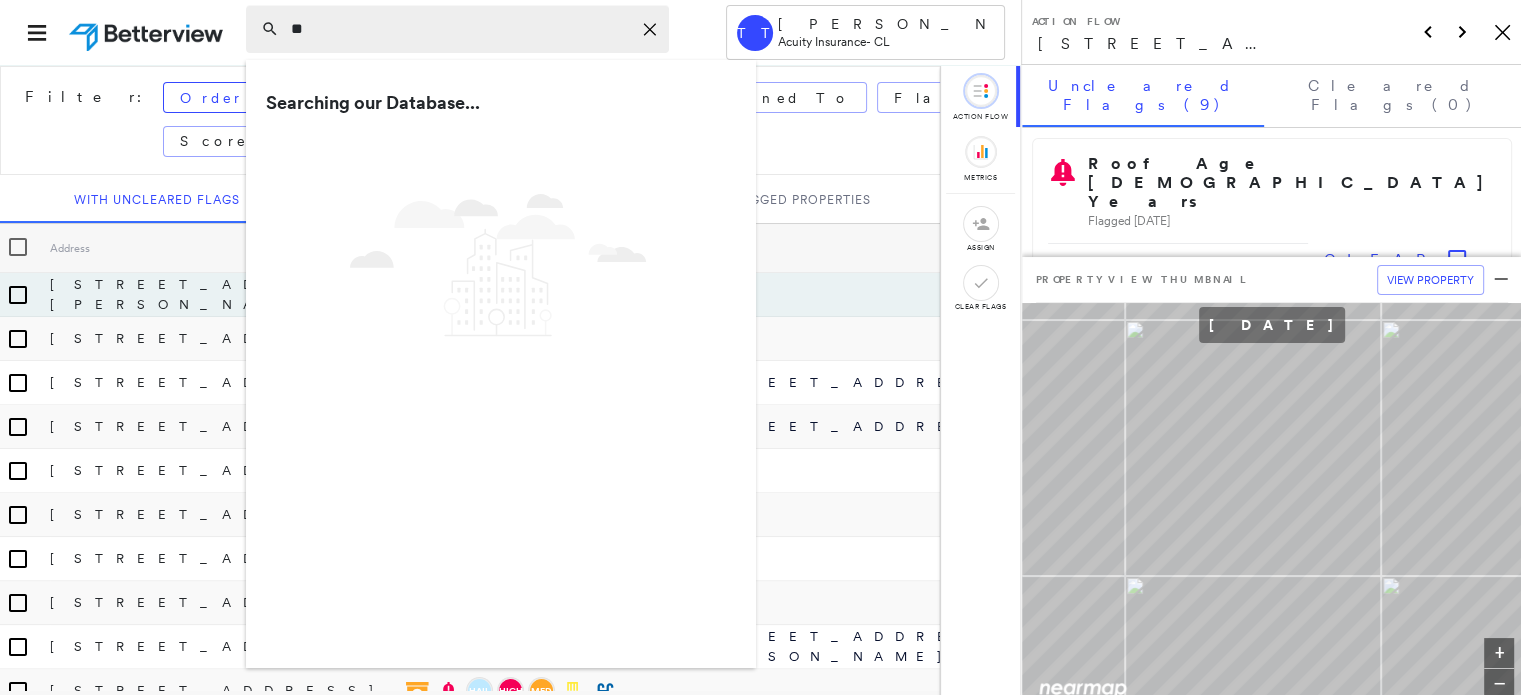 type on "*" 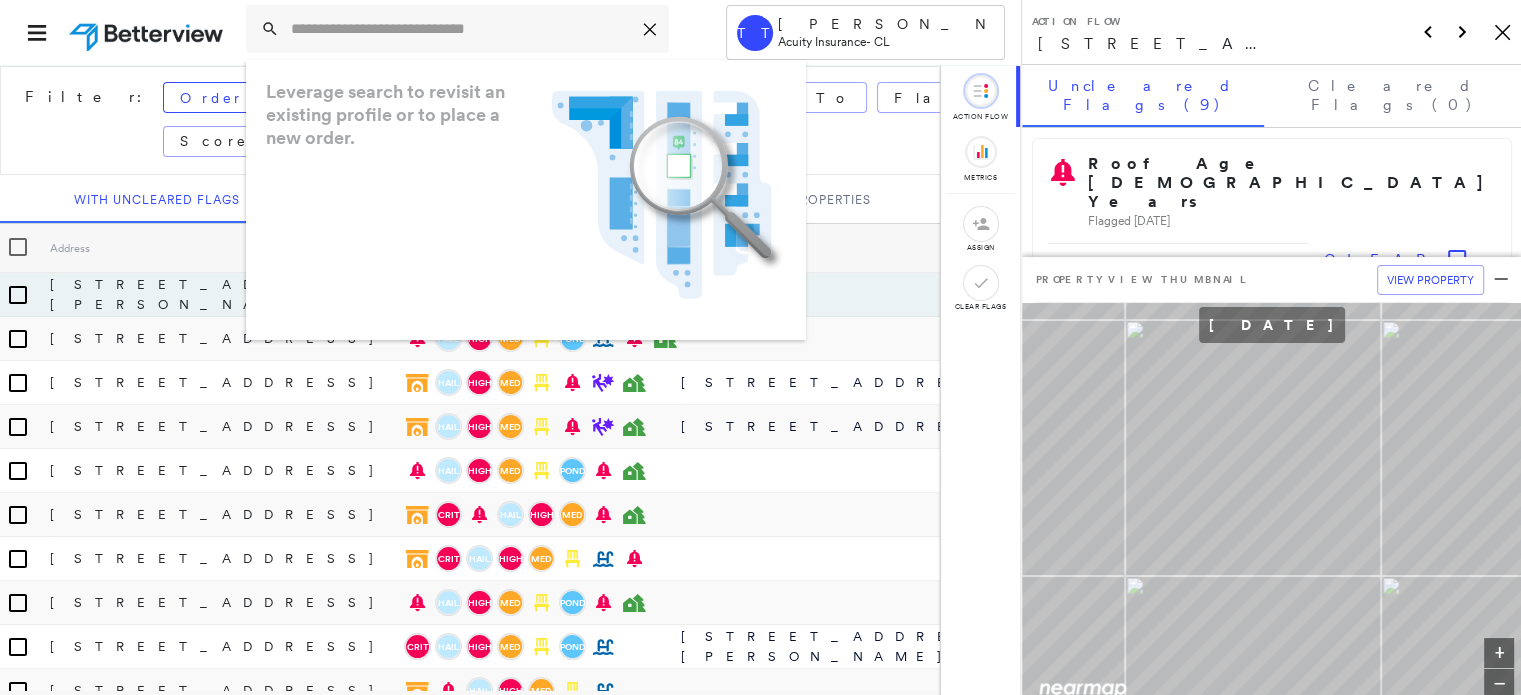 click on "Action Flow action flow Icon / Metrics metrics assign clear flags" at bounding box center (980, 491) 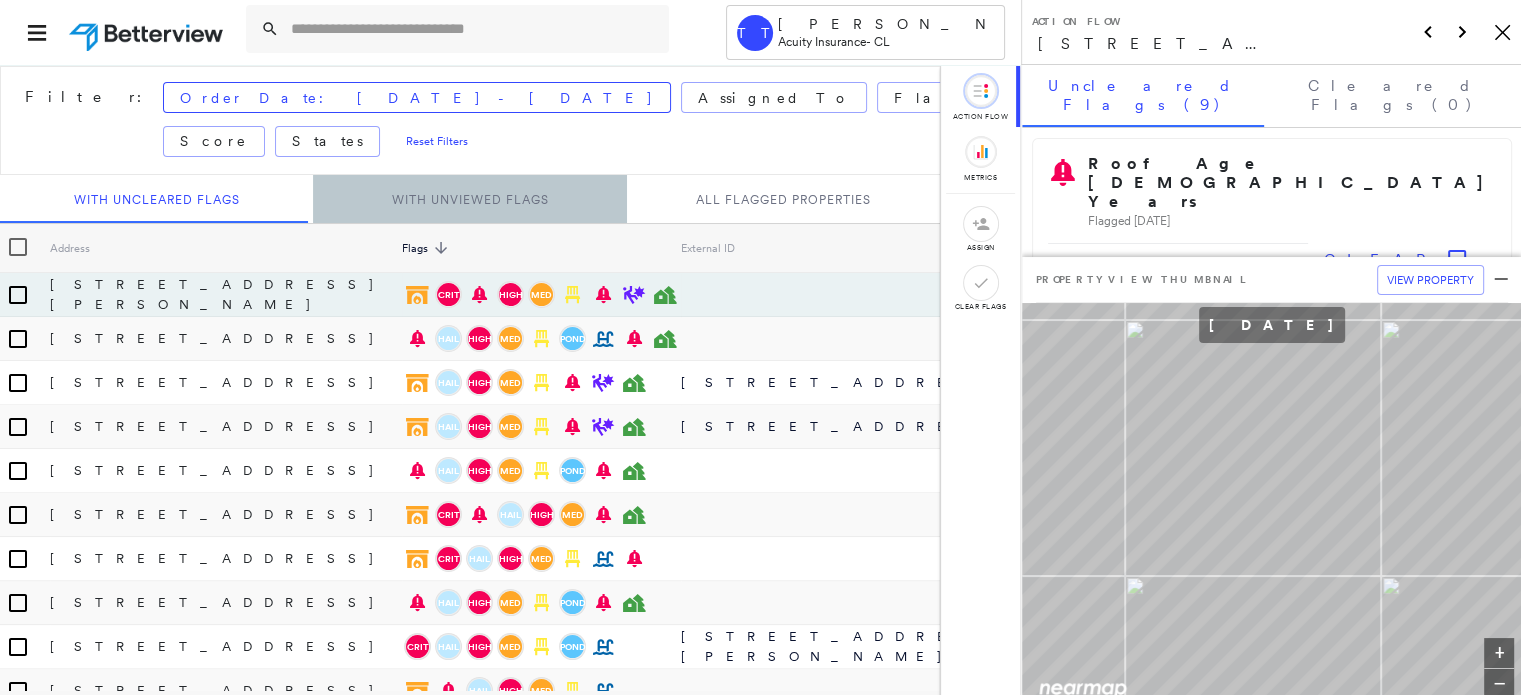 click on "With Unviewed Flags" at bounding box center [469, 199] 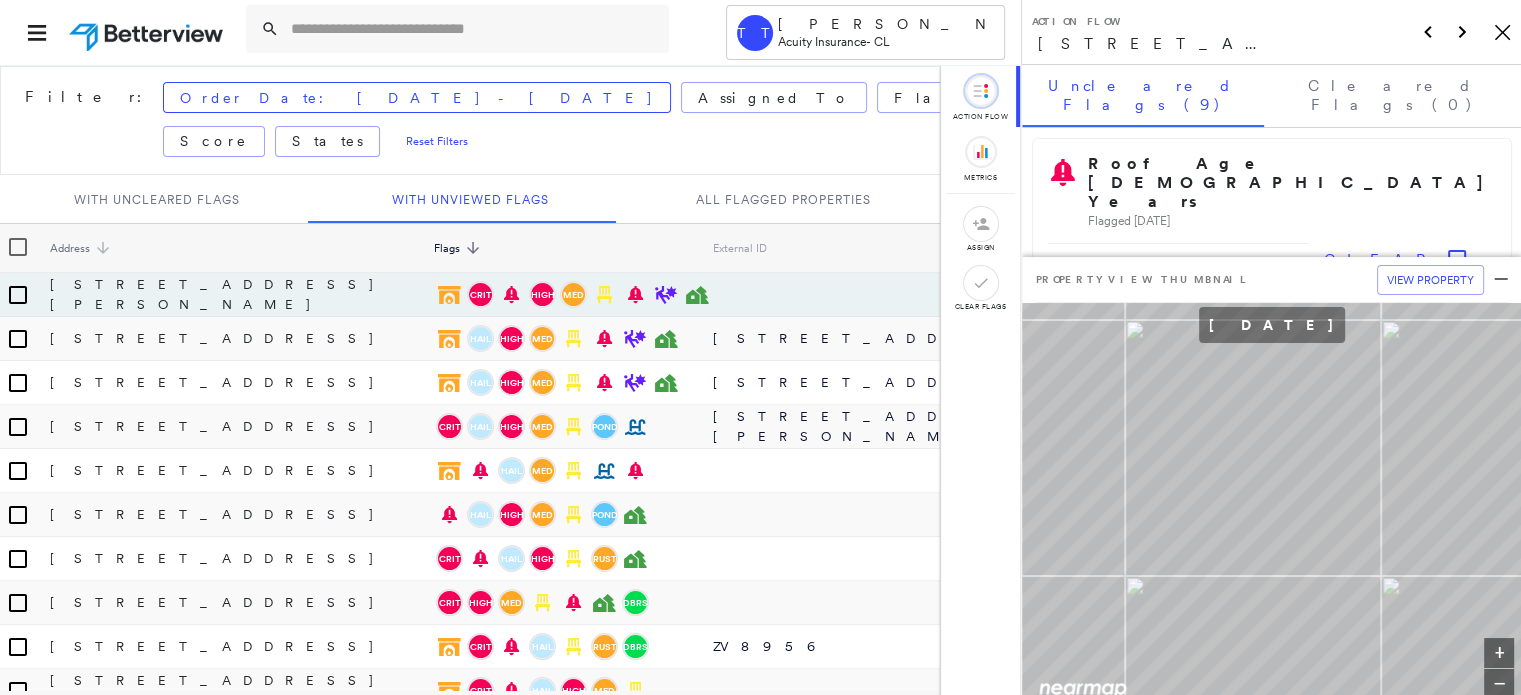 click 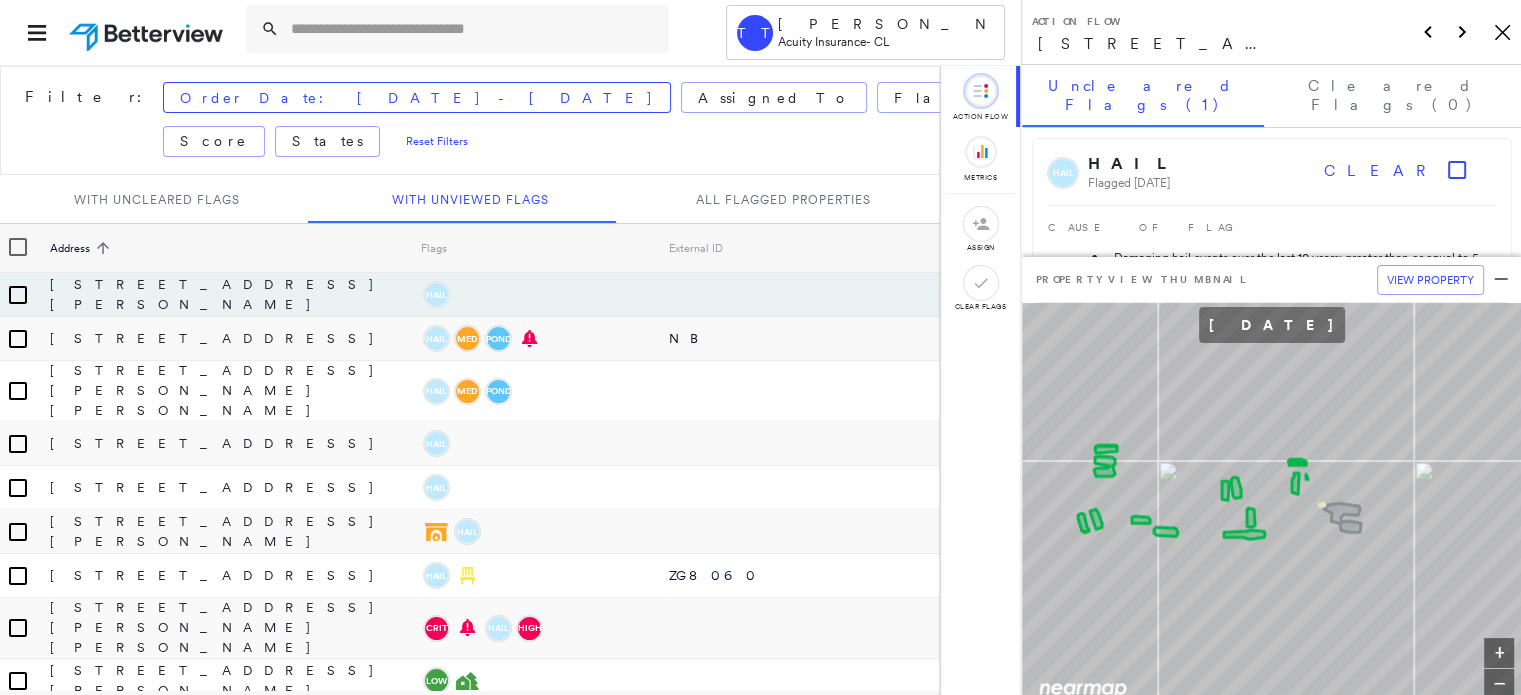 click 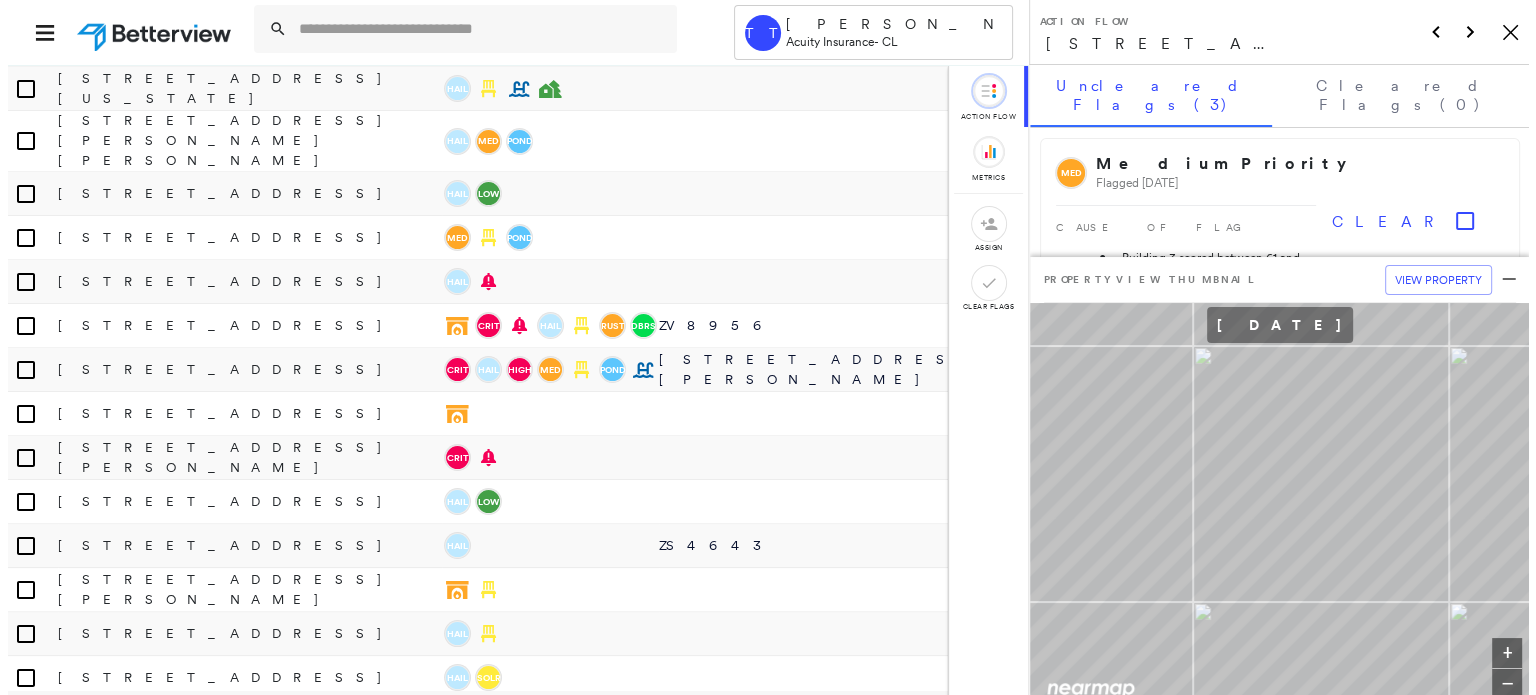 scroll, scrollTop: 996, scrollLeft: 0, axis: vertical 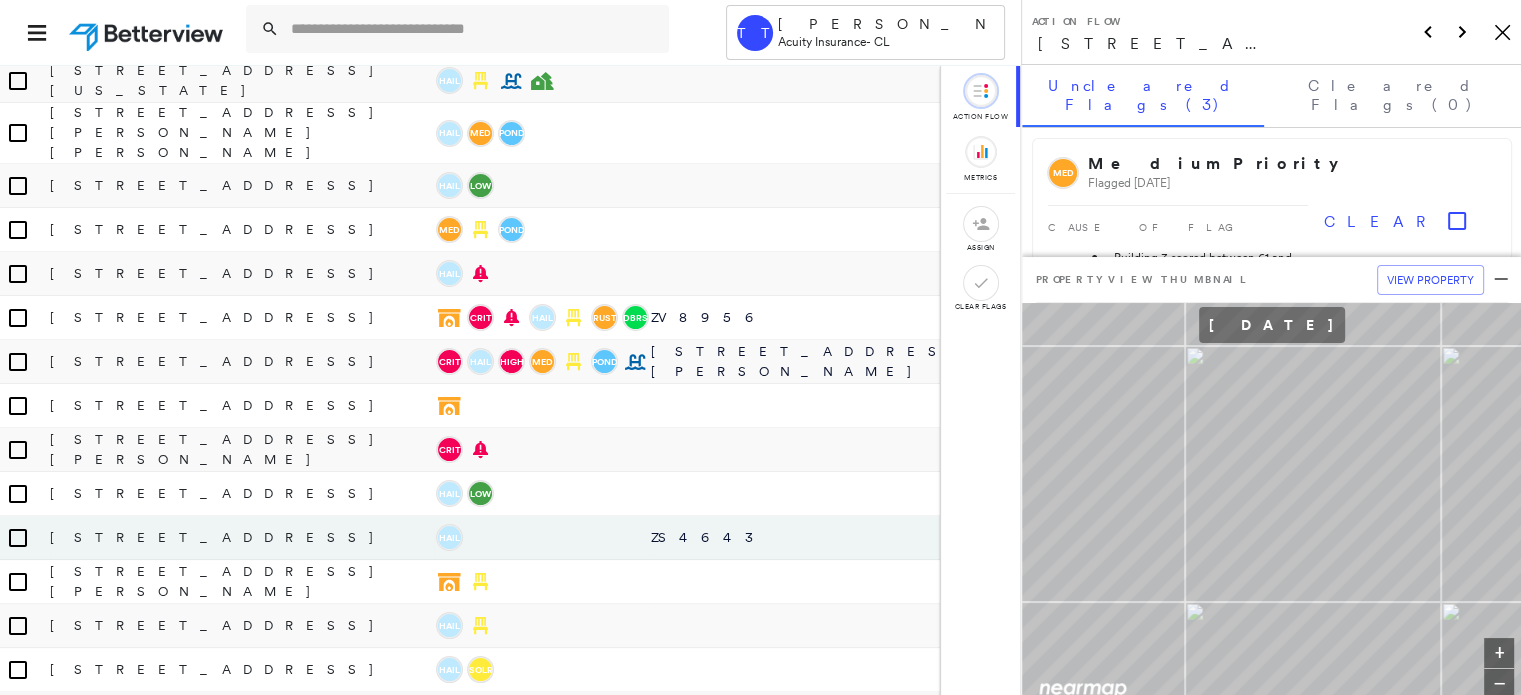 click on "HAIL" at bounding box center (542, 538) 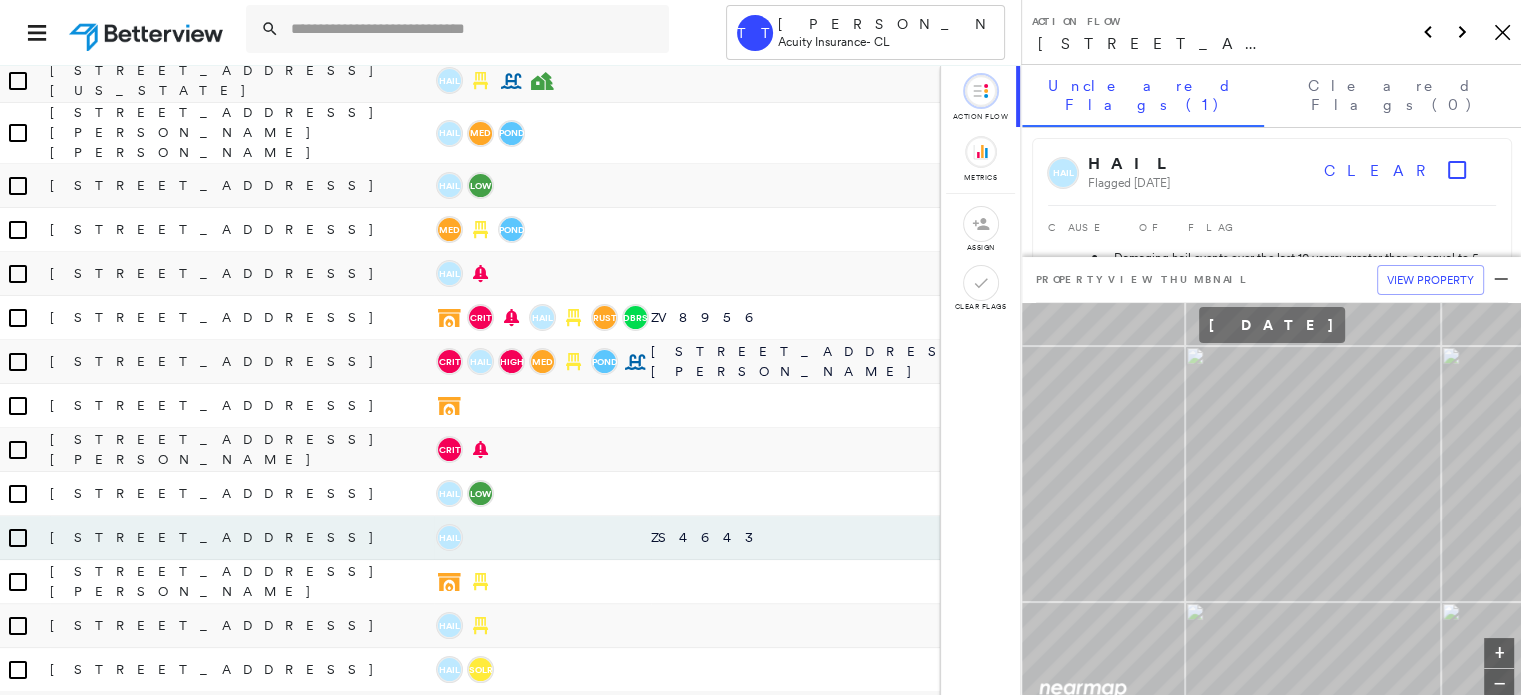click at bounding box center [457, 29] 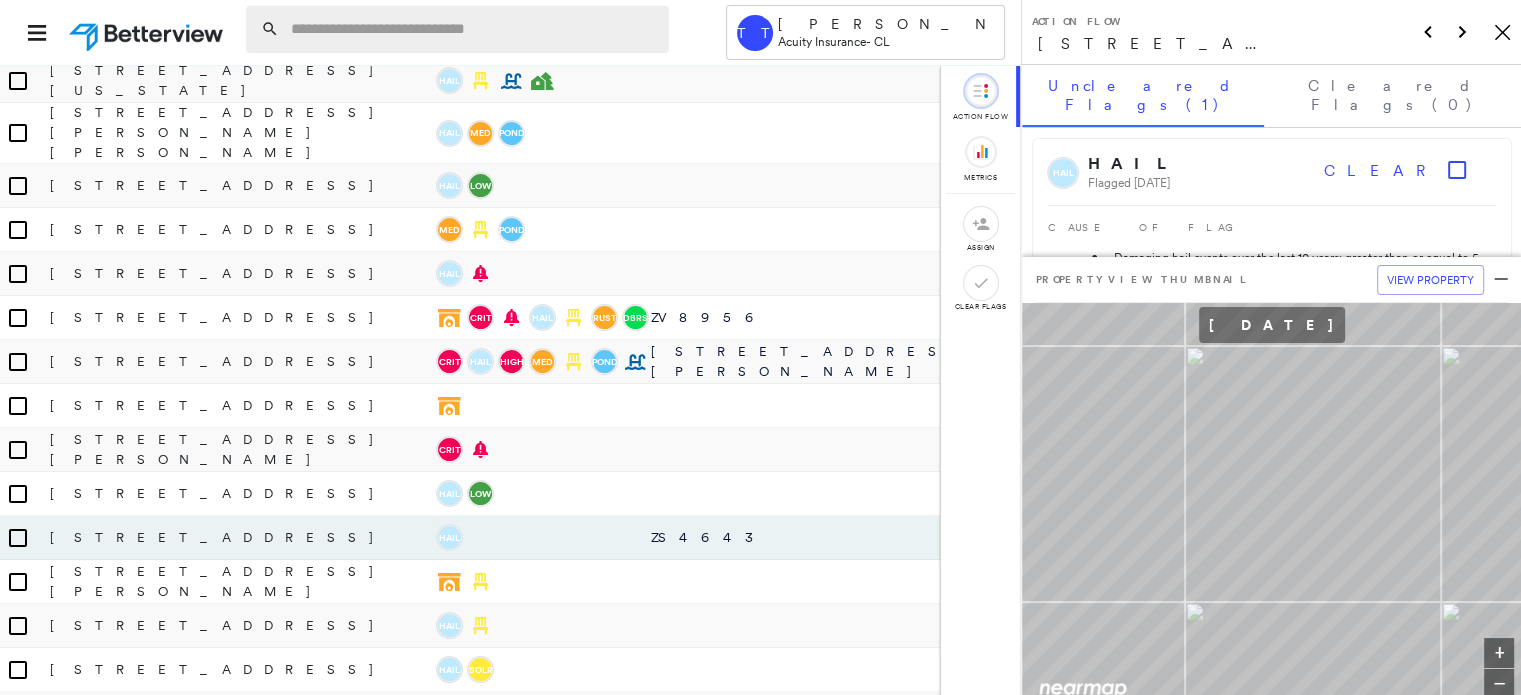 click at bounding box center (474, 29) 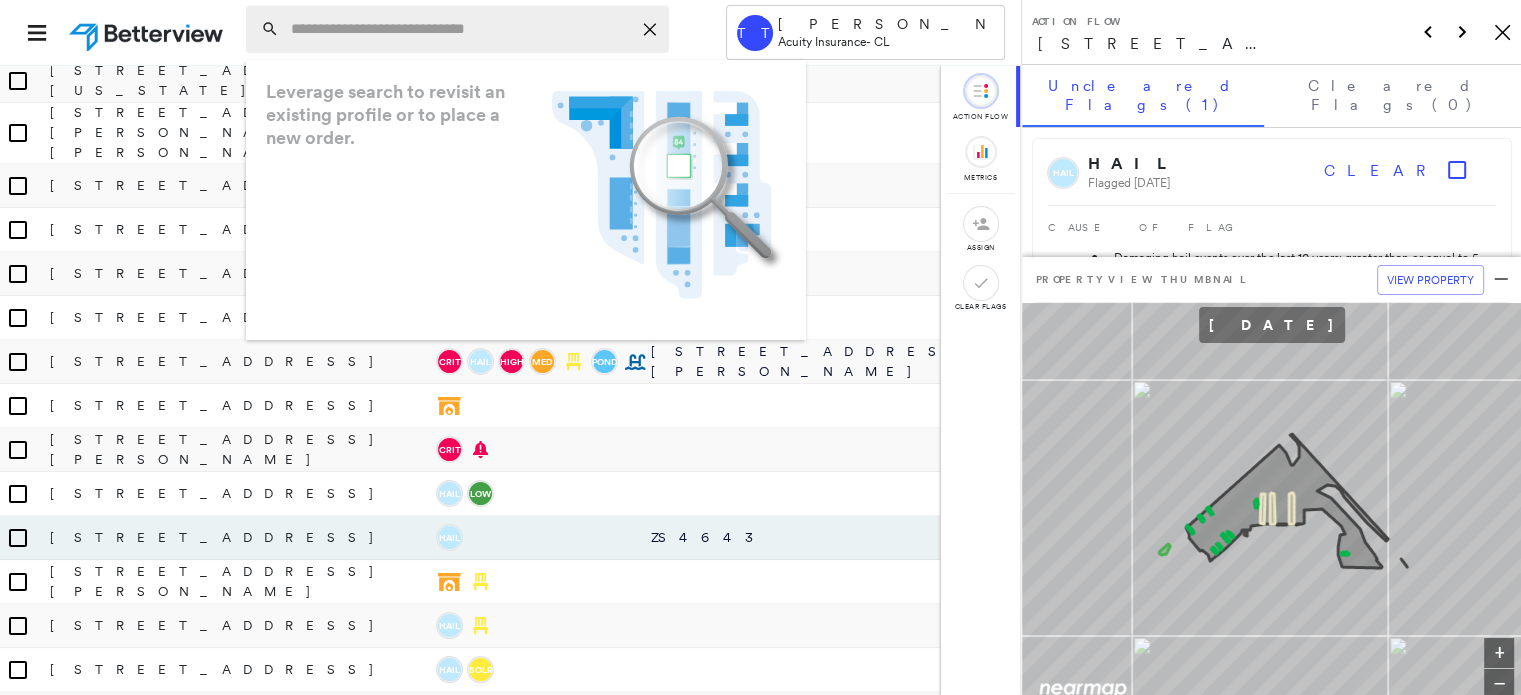 paste on "**********" 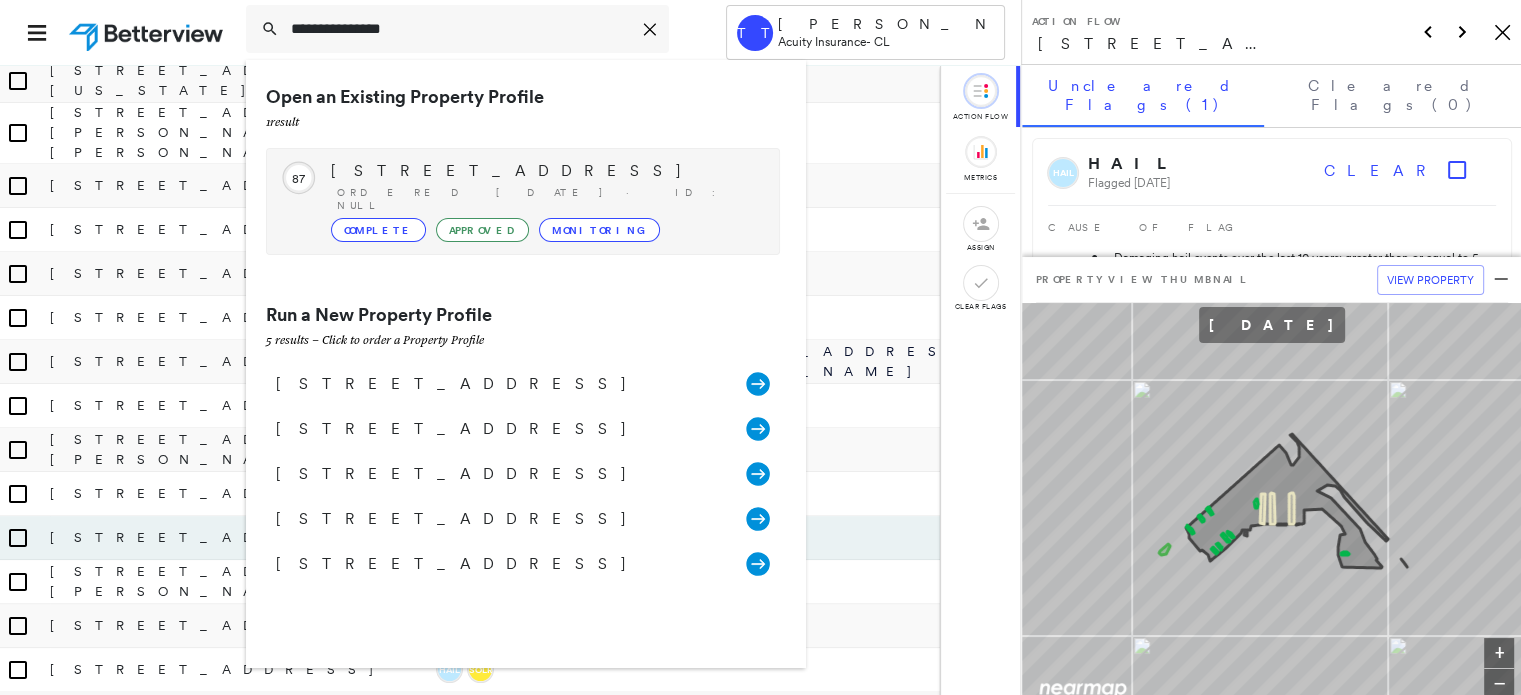 type on "**********" 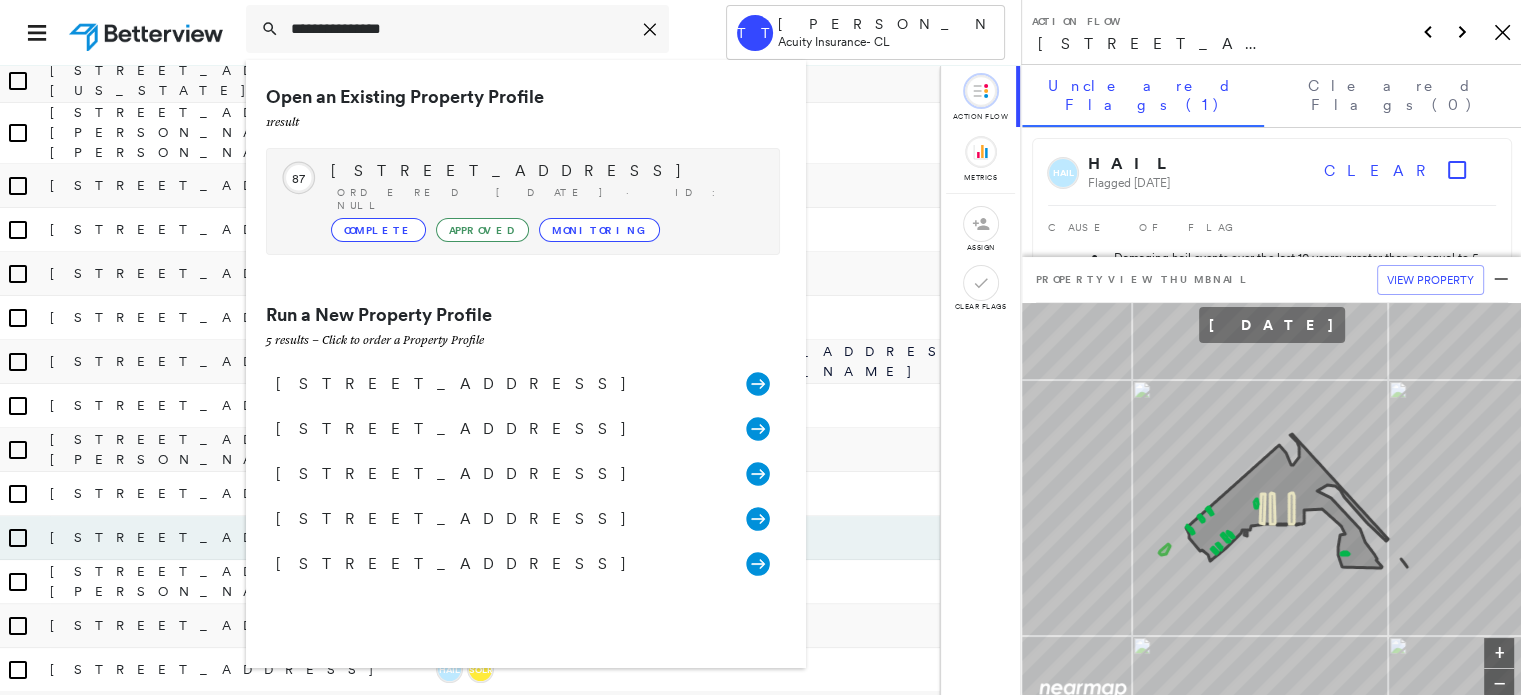 click on "[STREET_ADDRESS]" at bounding box center (545, 171) 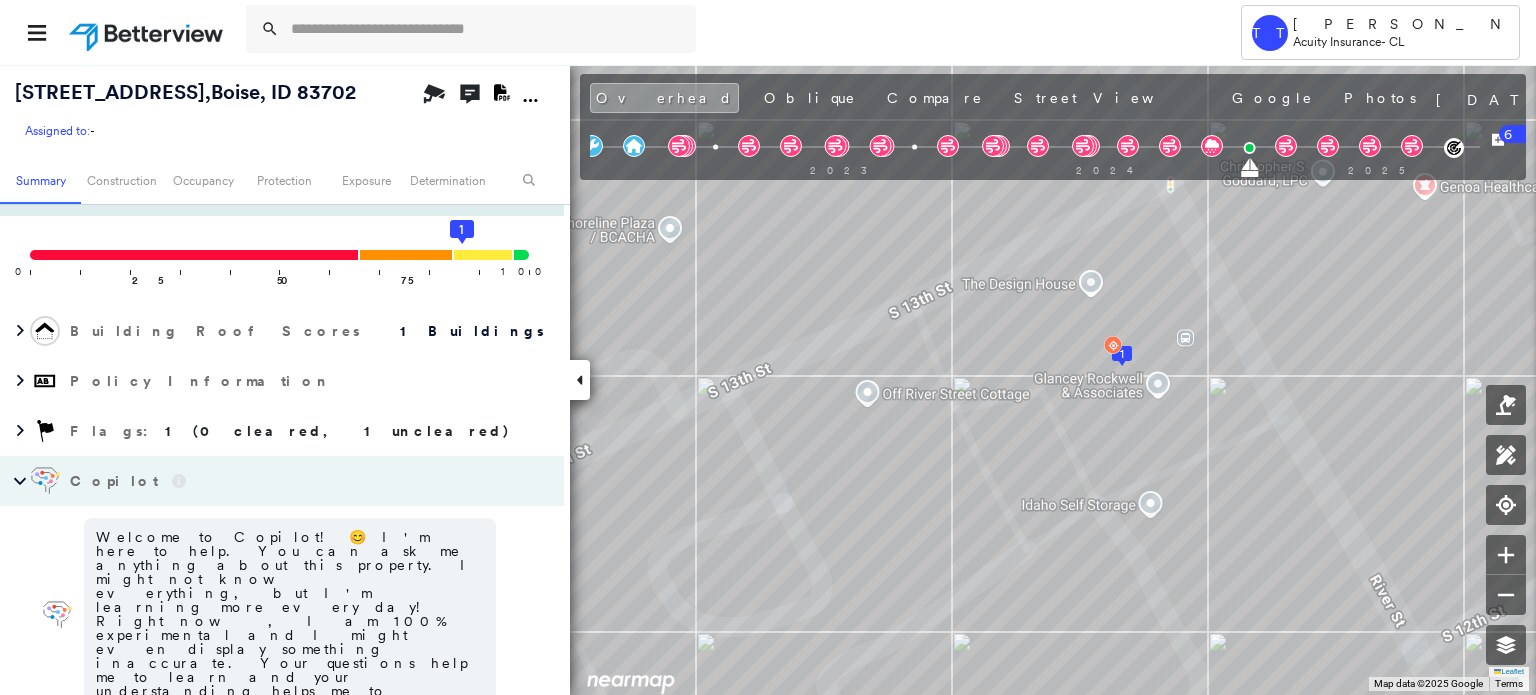 scroll, scrollTop: 208, scrollLeft: 0, axis: vertical 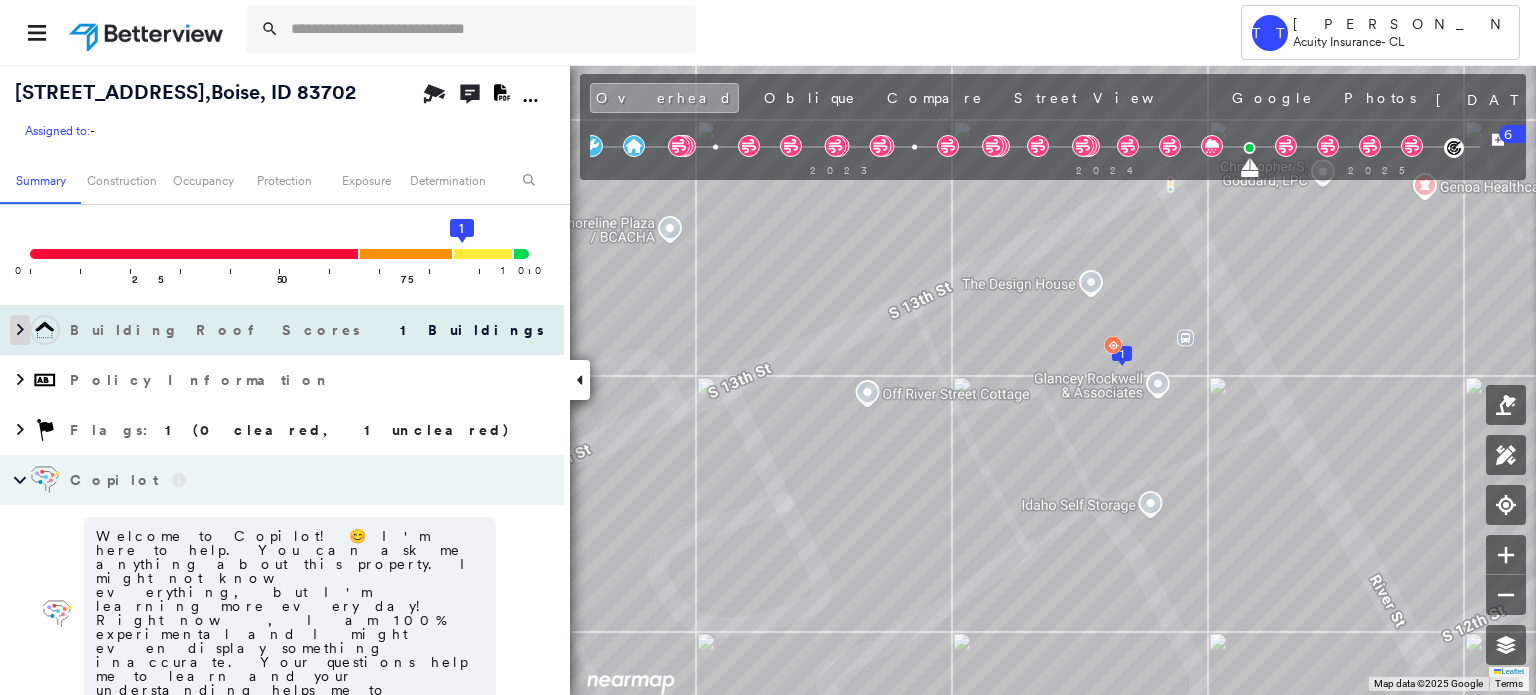 click 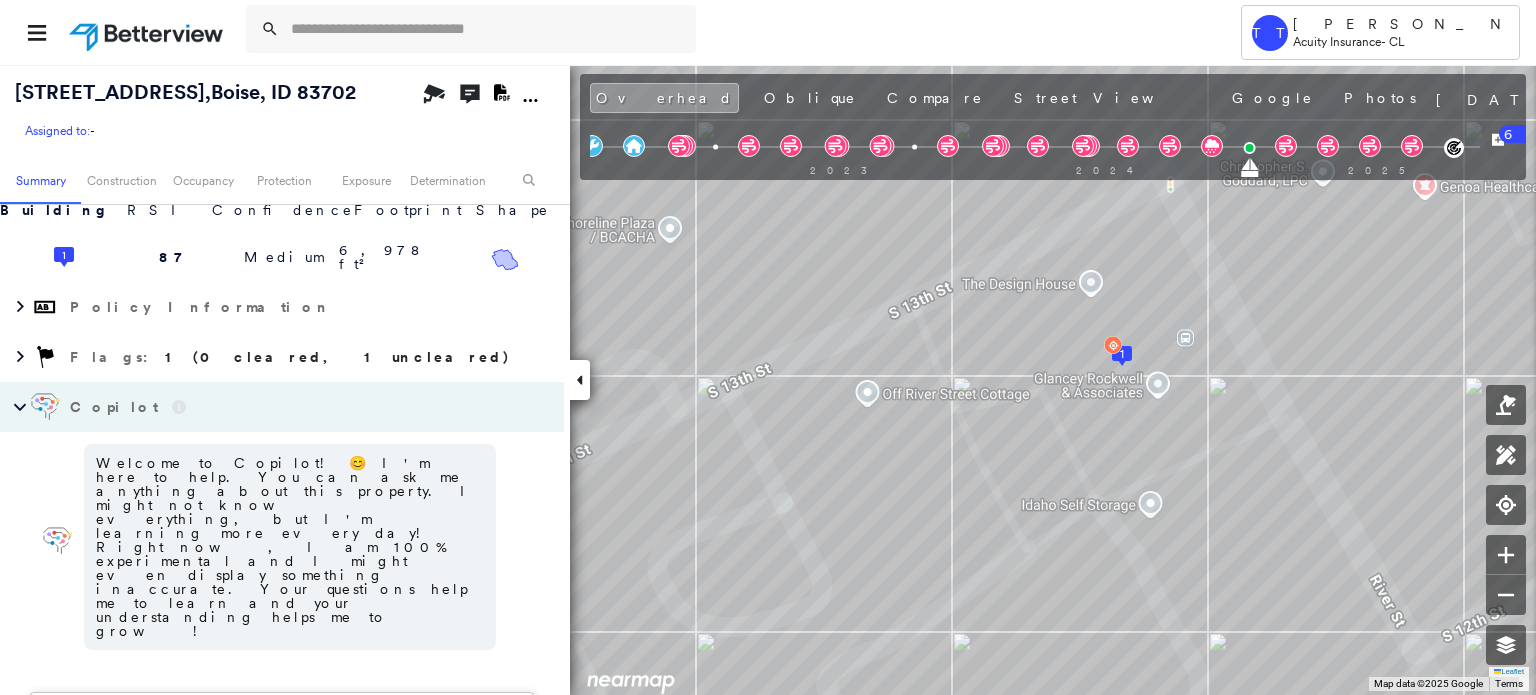 scroll, scrollTop: 376, scrollLeft: 0, axis: vertical 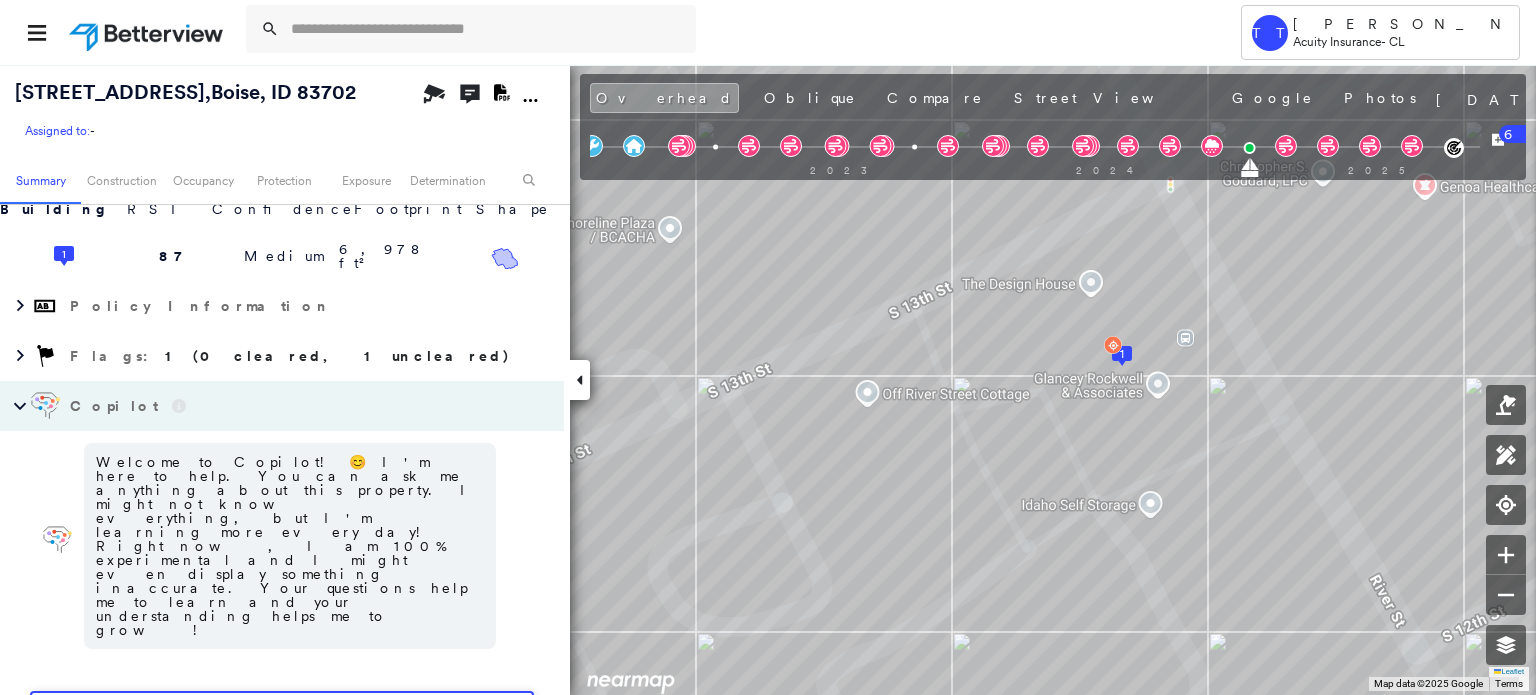 click at bounding box center [282, 719] 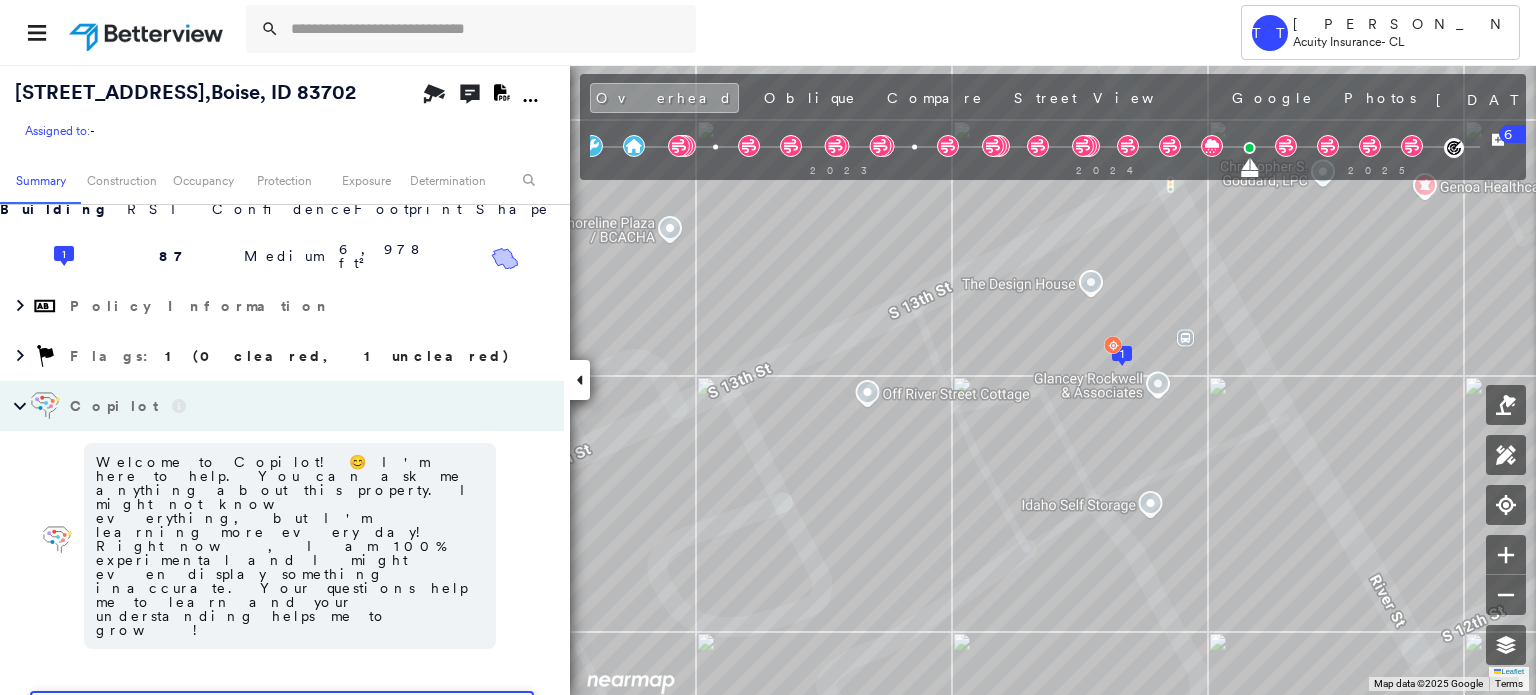 type on "**********" 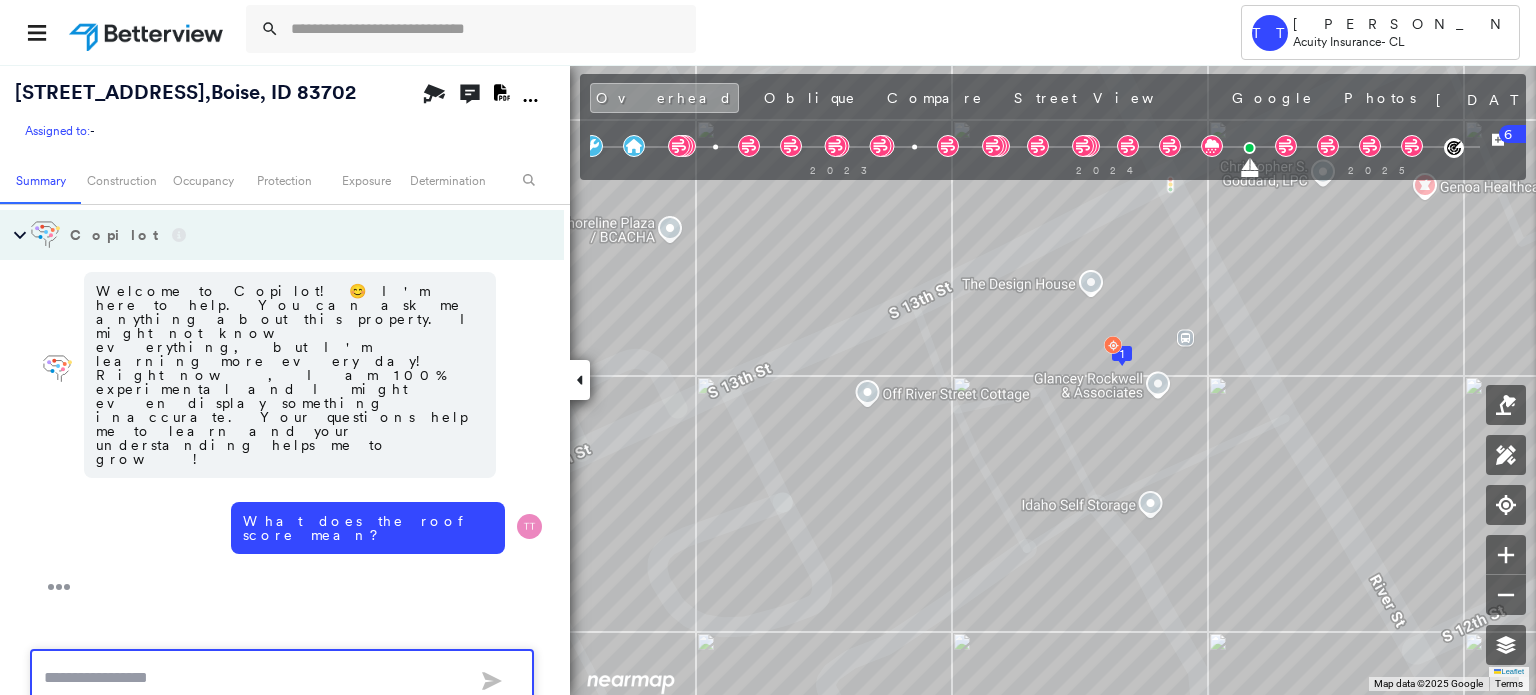 scroll, scrollTop: 579, scrollLeft: 0, axis: vertical 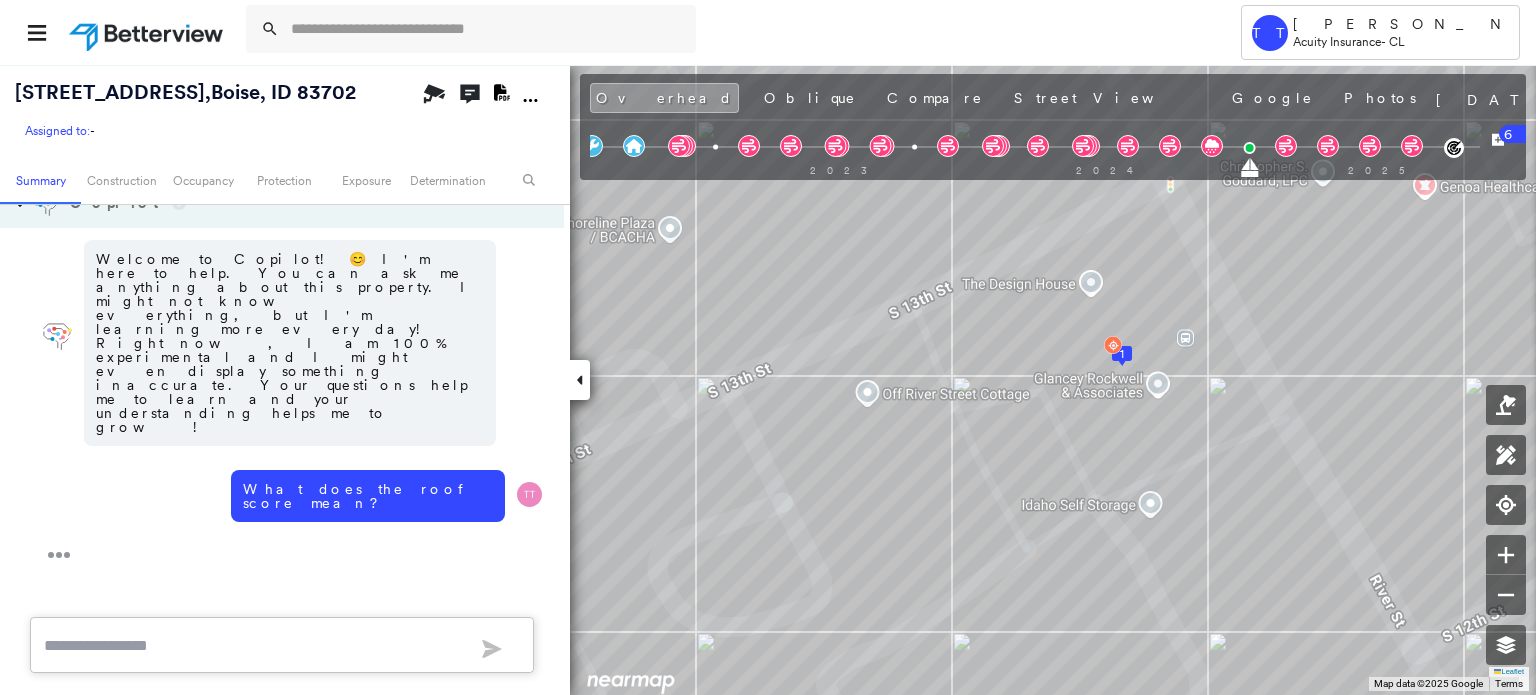 click at bounding box center (529, 494) 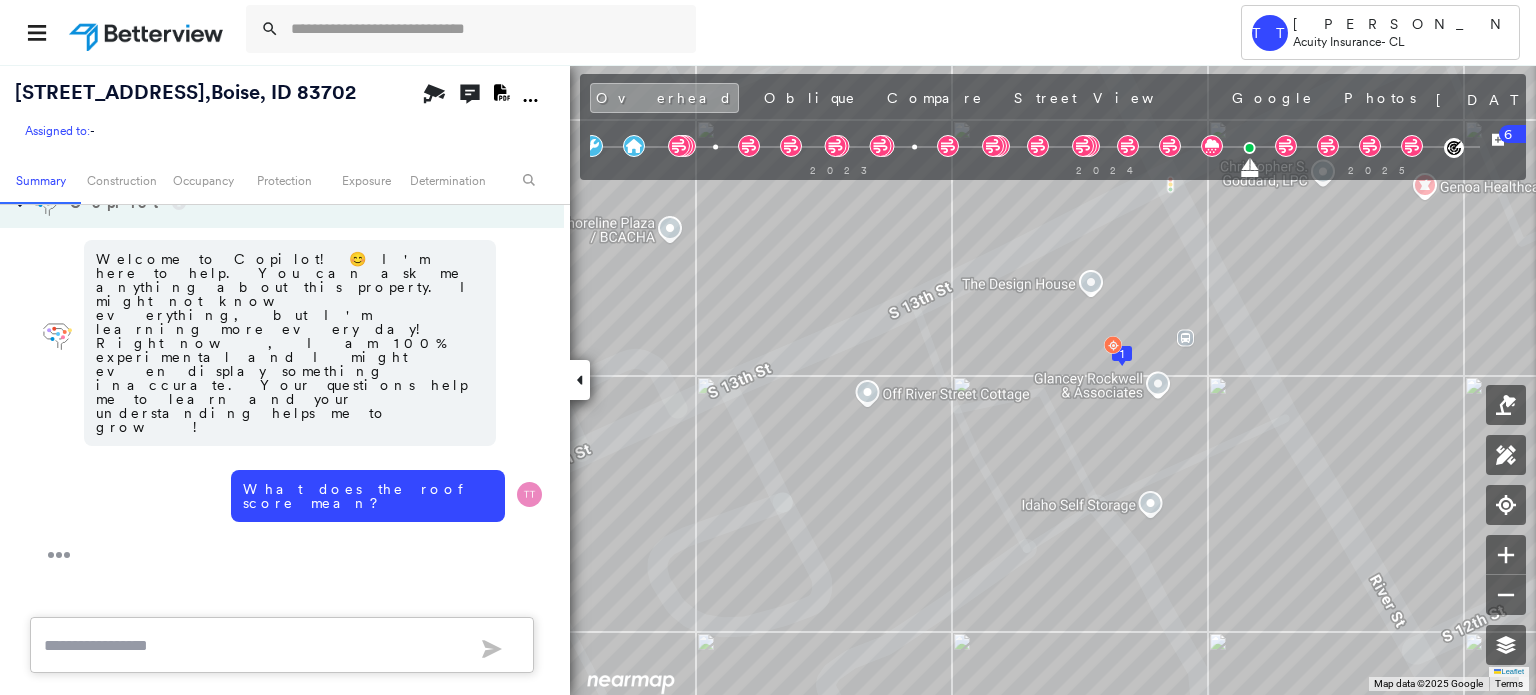 scroll, scrollTop: 484, scrollLeft: 0, axis: vertical 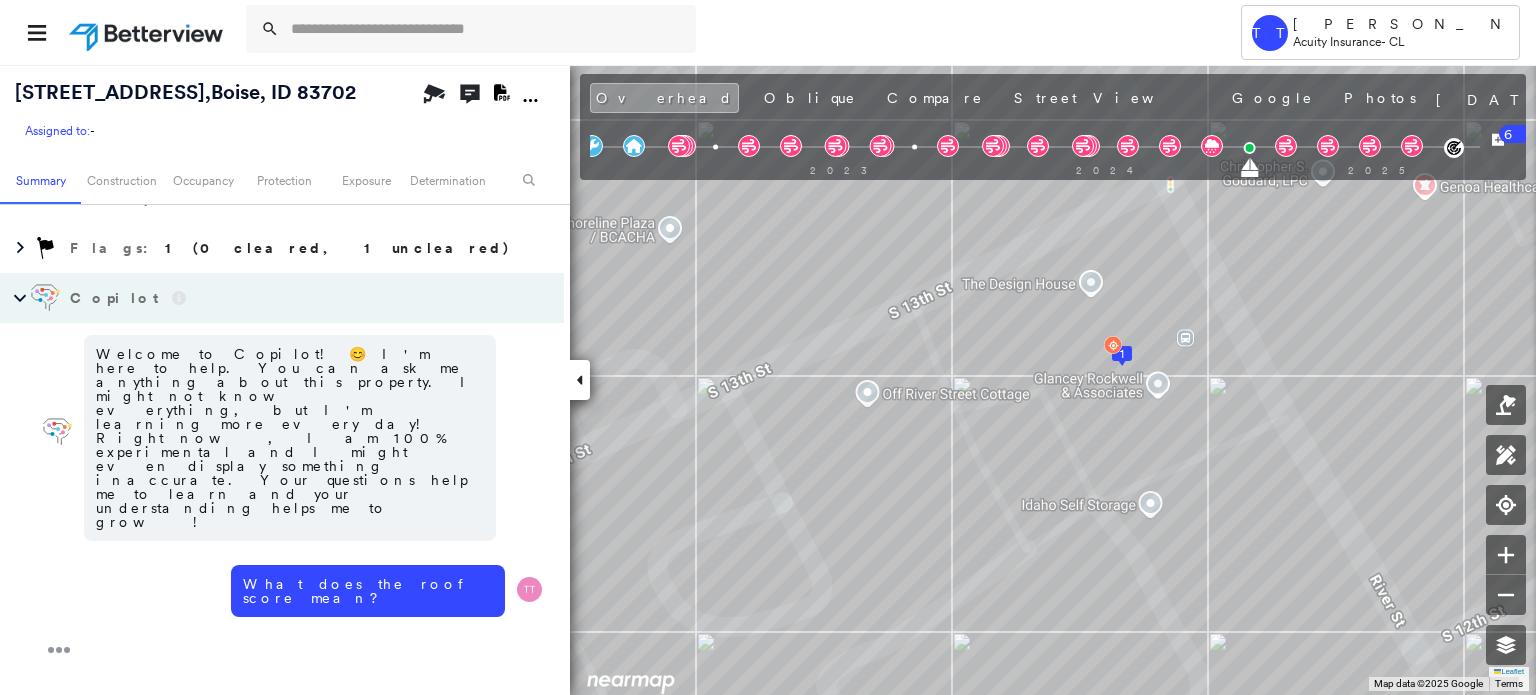 click at bounding box center (59, 650) 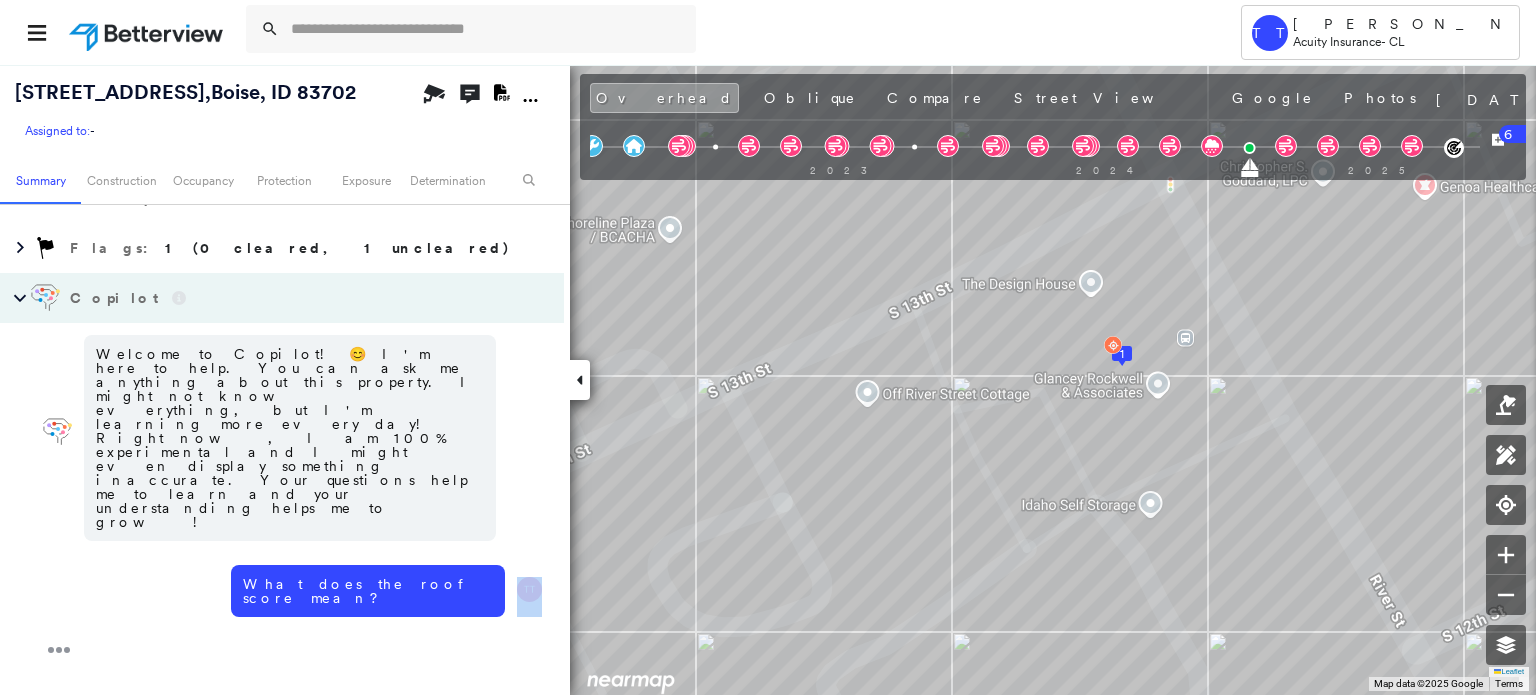 drag, startPoint x: 440, startPoint y: 488, endPoint x: 525, endPoint y: 479, distance: 85.47514 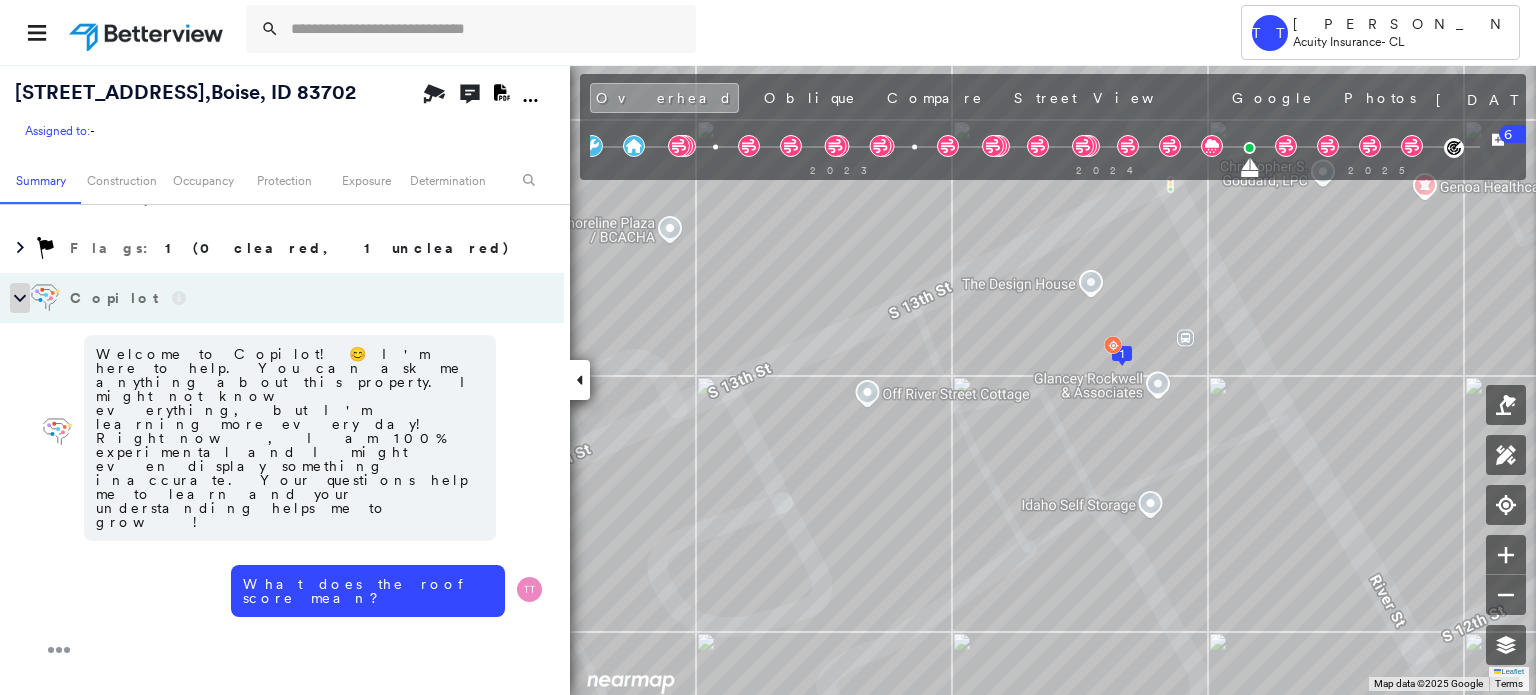 click 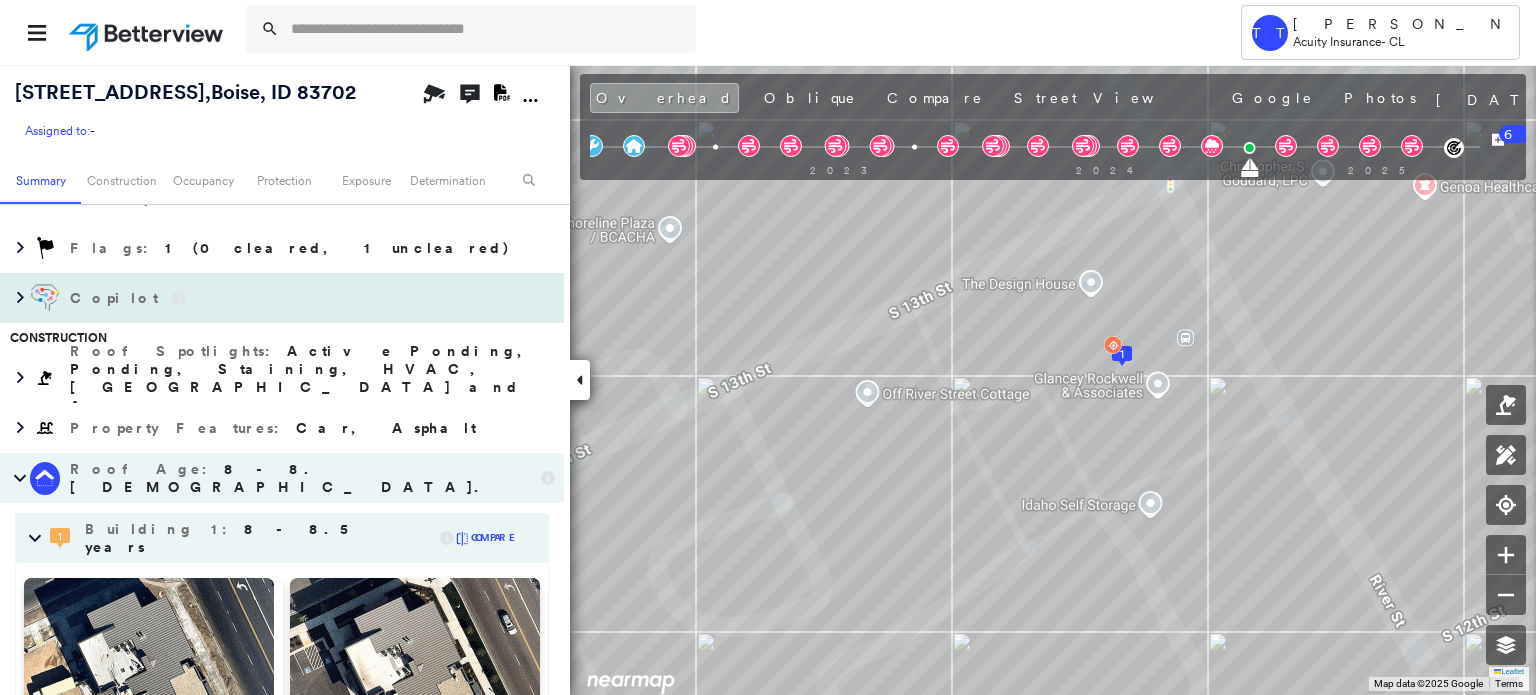click on "Copilot" at bounding box center [282, 298] 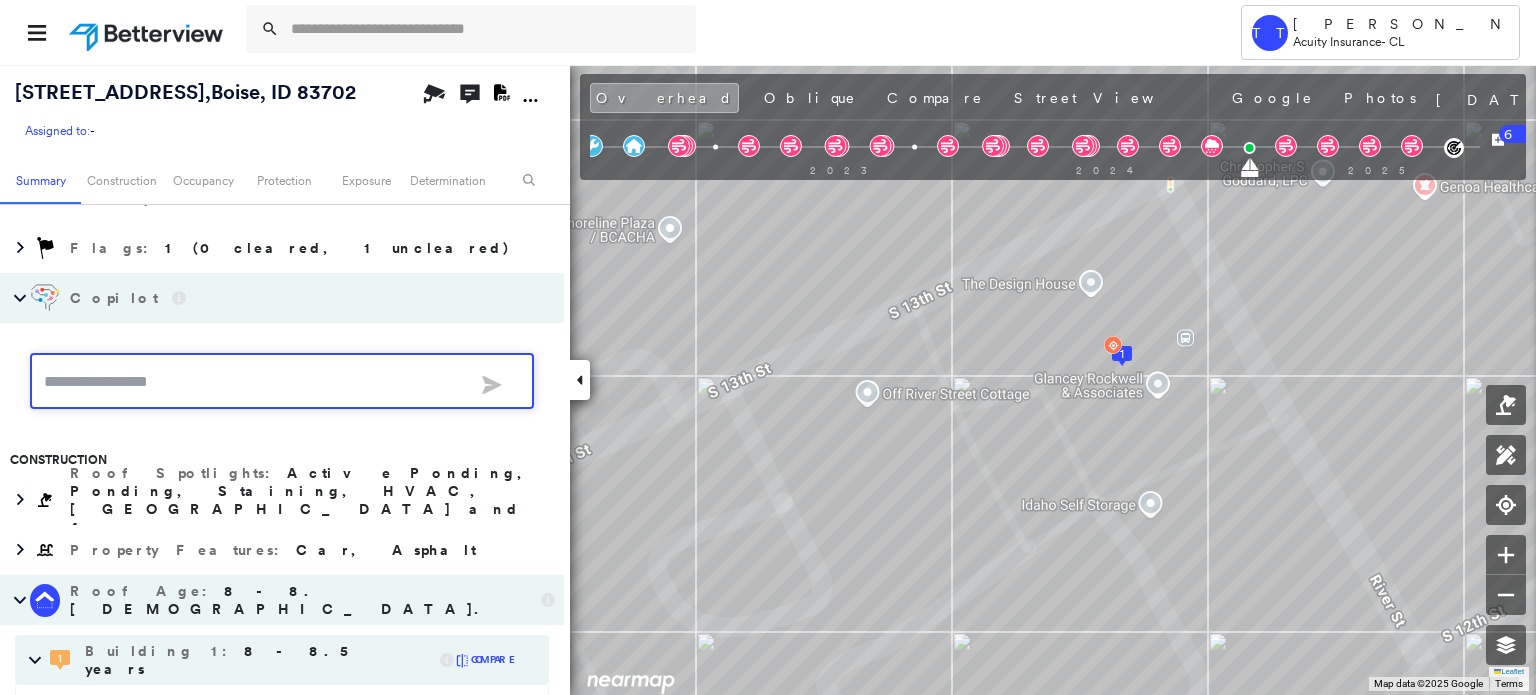 scroll, scrollTop: 0, scrollLeft: 0, axis: both 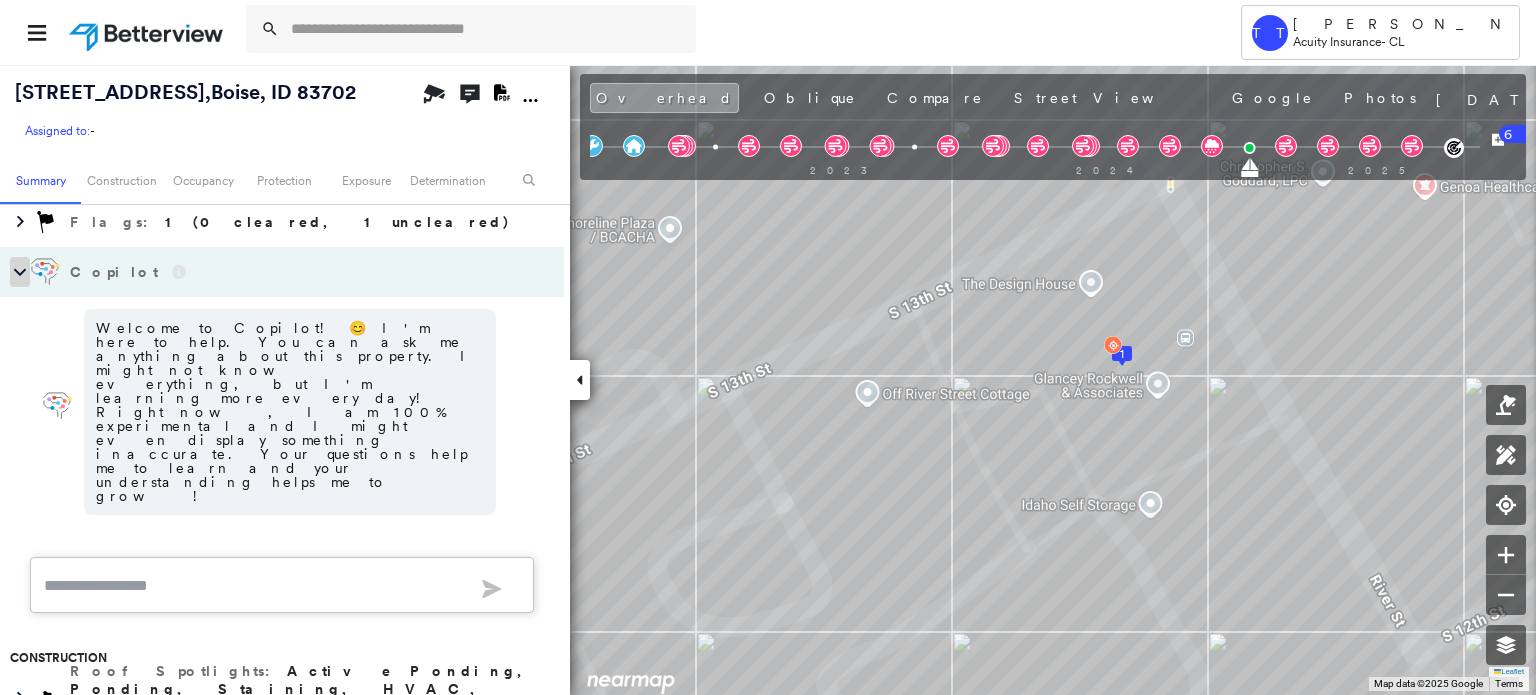 click 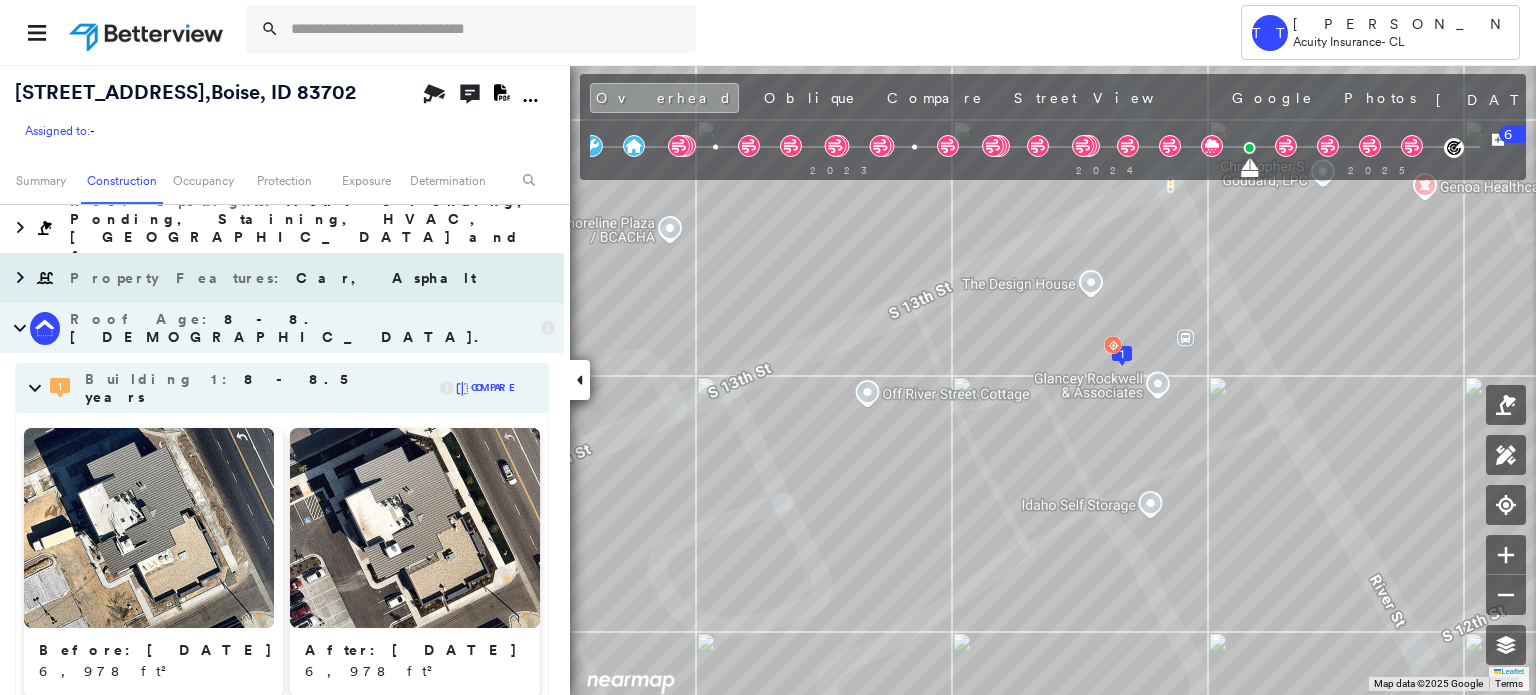 scroll, scrollTop: 842, scrollLeft: 0, axis: vertical 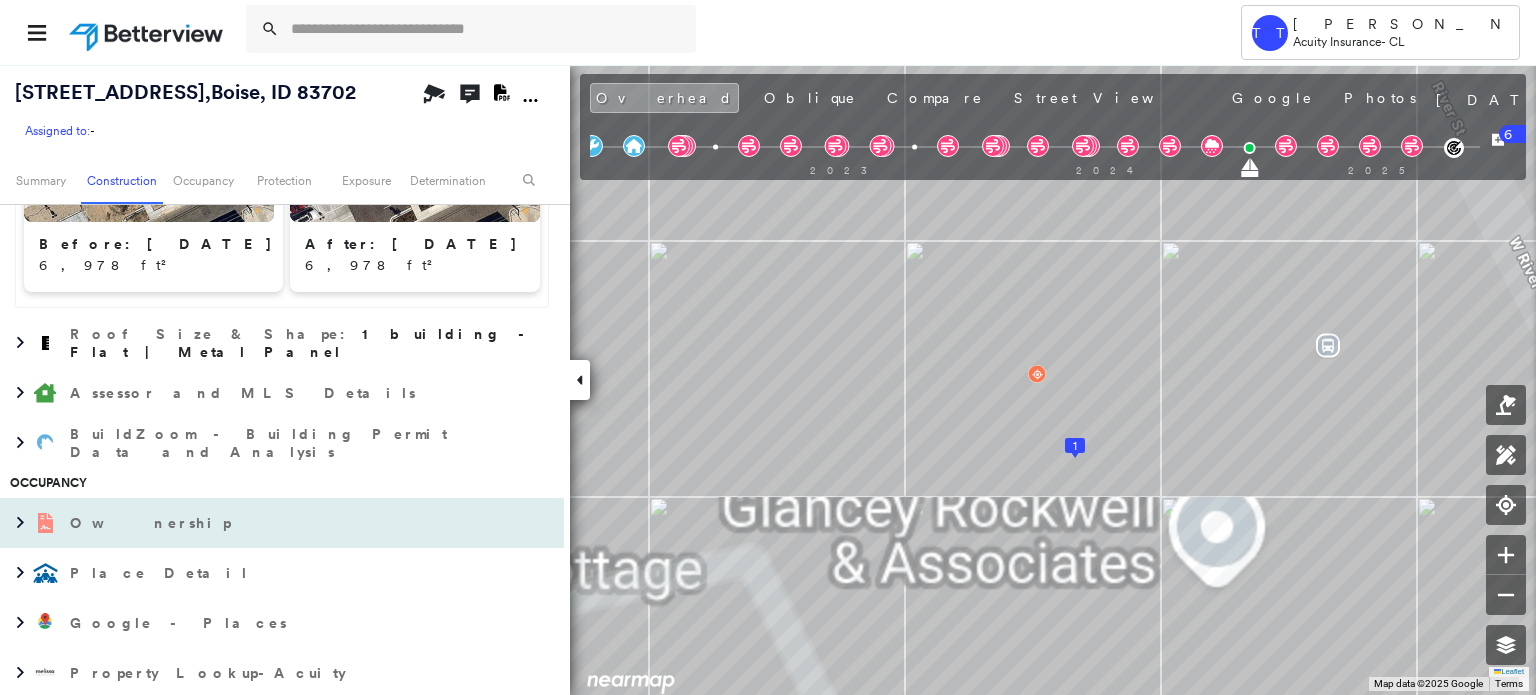 click on "Ownership" at bounding box center [262, 523] 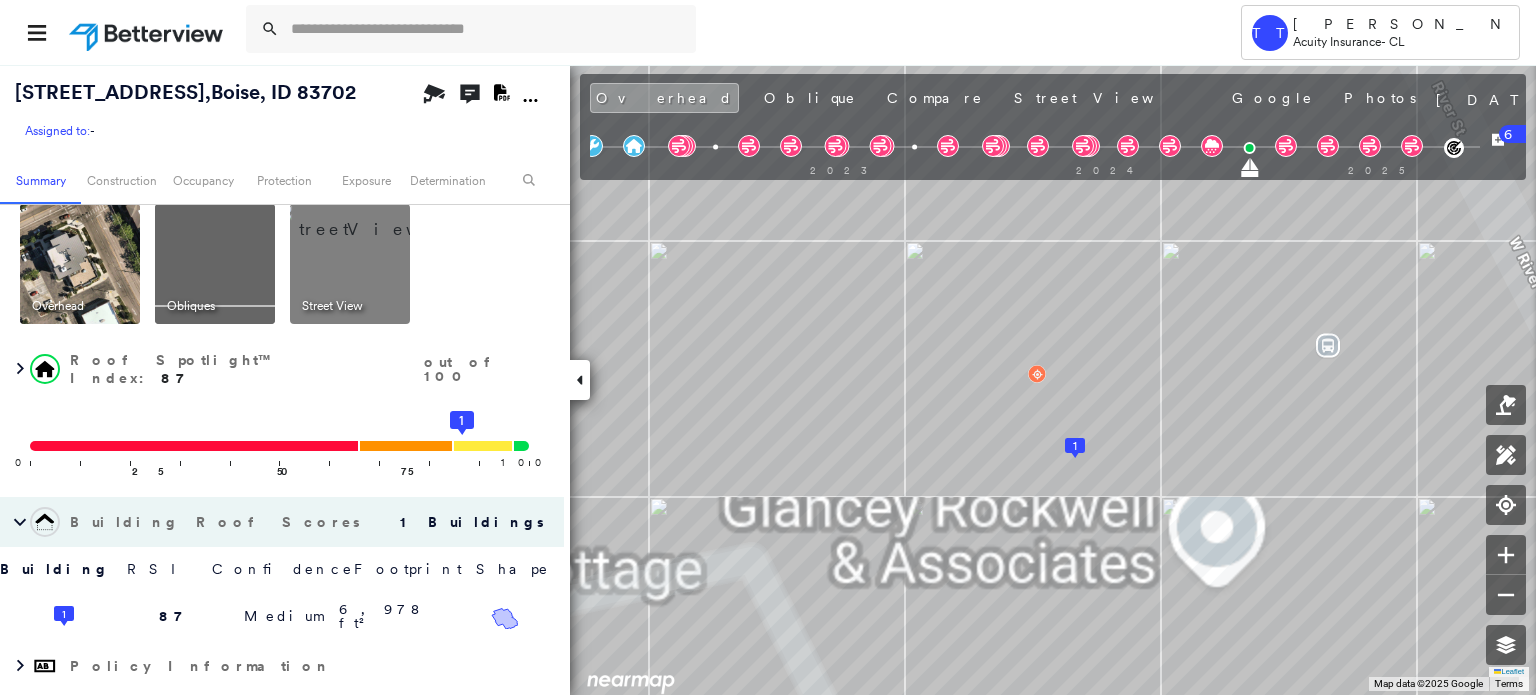 scroll, scrollTop: 0, scrollLeft: 0, axis: both 